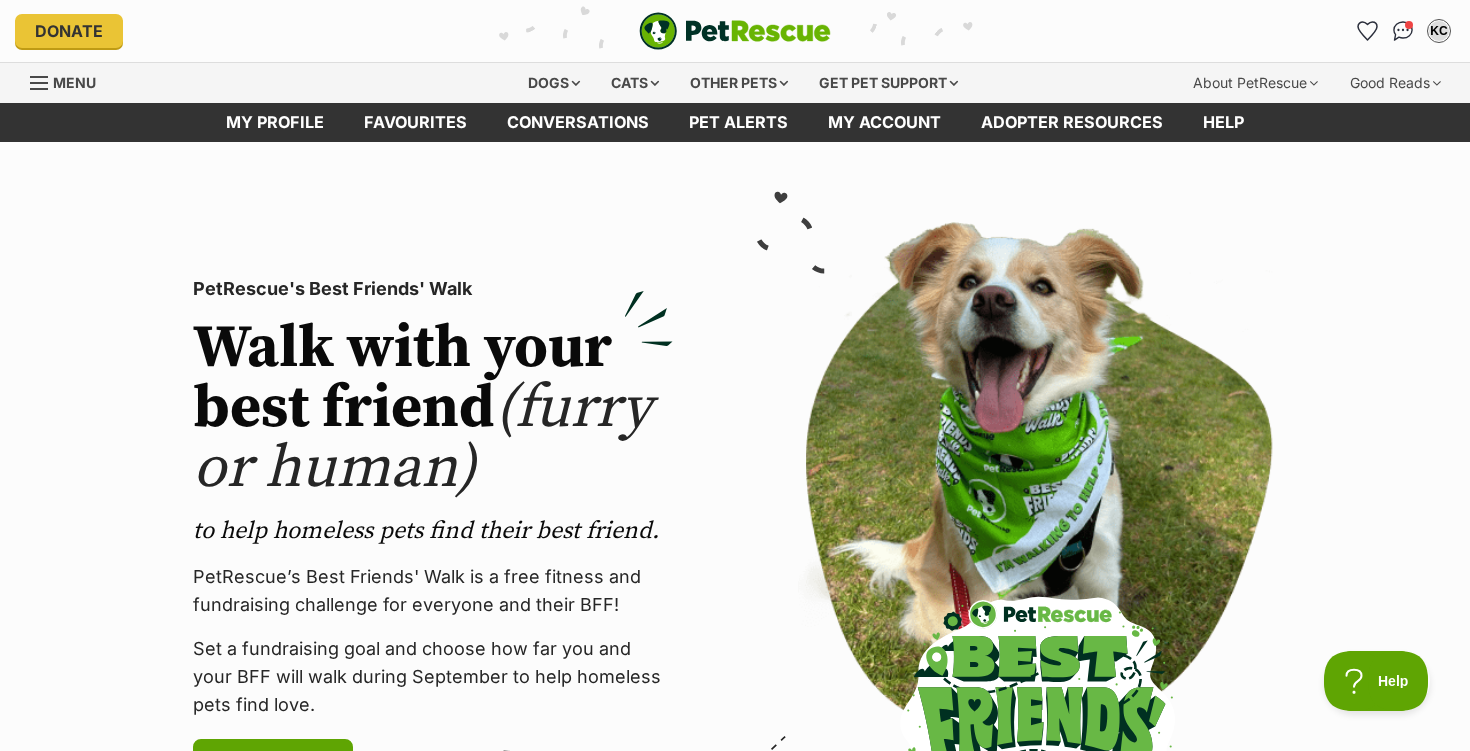 scroll, scrollTop: 0, scrollLeft: 0, axis: both 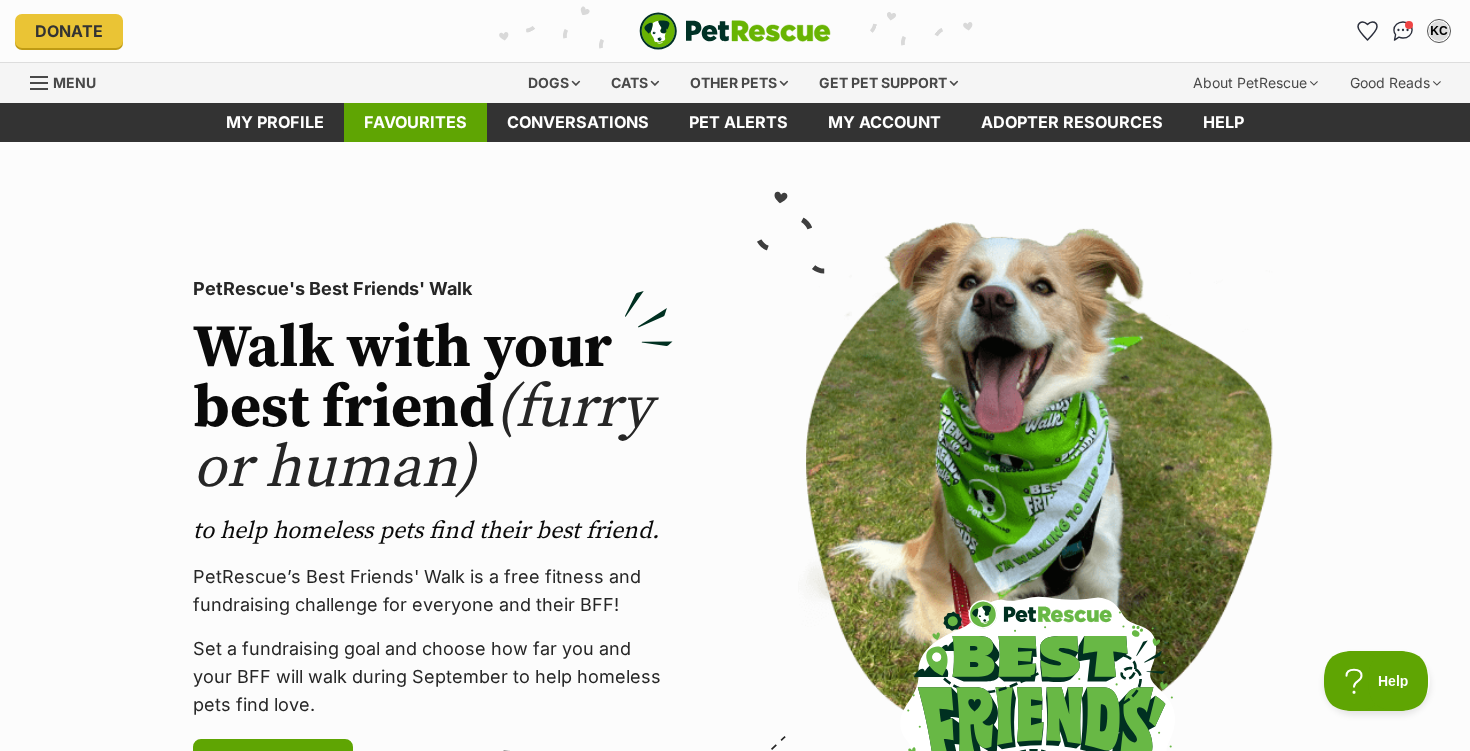 click on "Favourites" at bounding box center (415, 122) 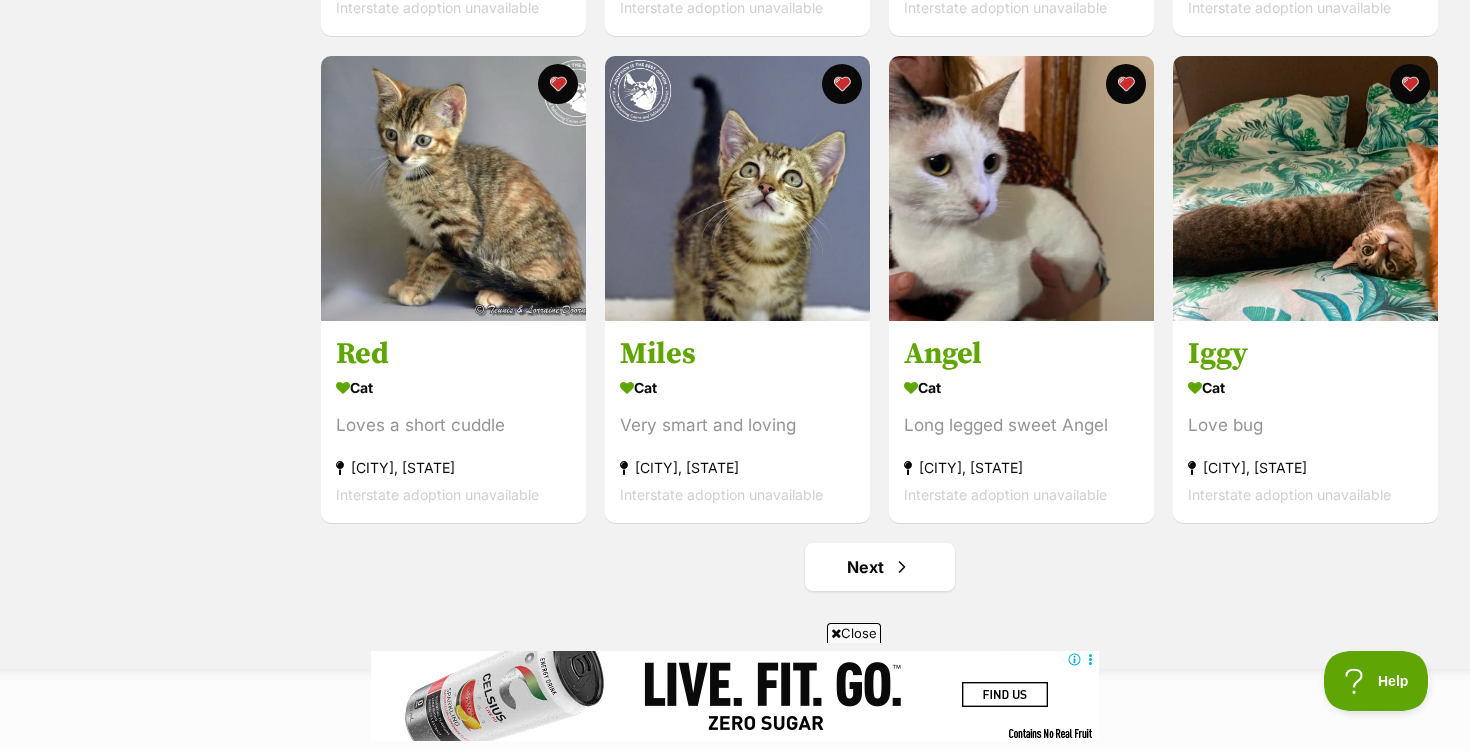 scroll, scrollTop: 2301, scrollLeft: 0, axis: vertical 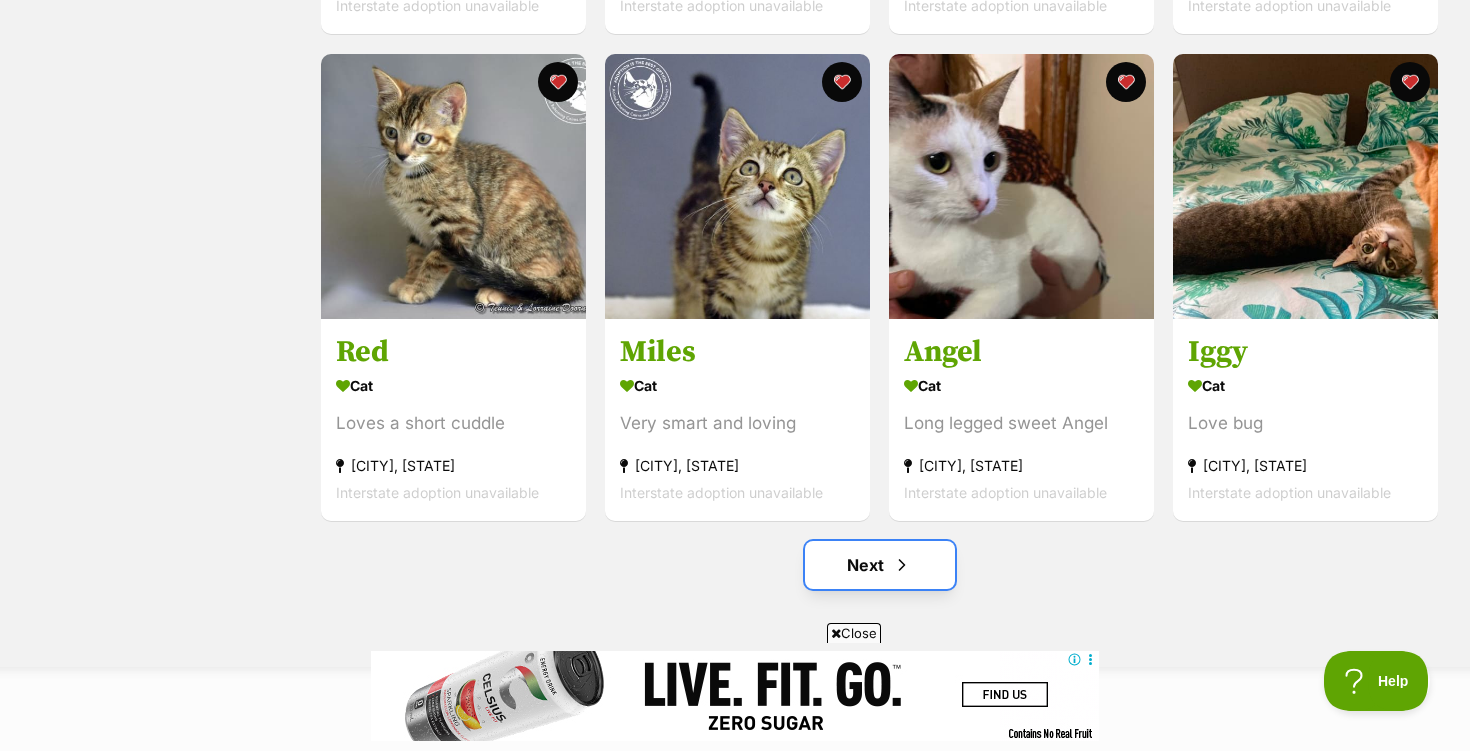 click on "Next" at bounding box center (880, 565) 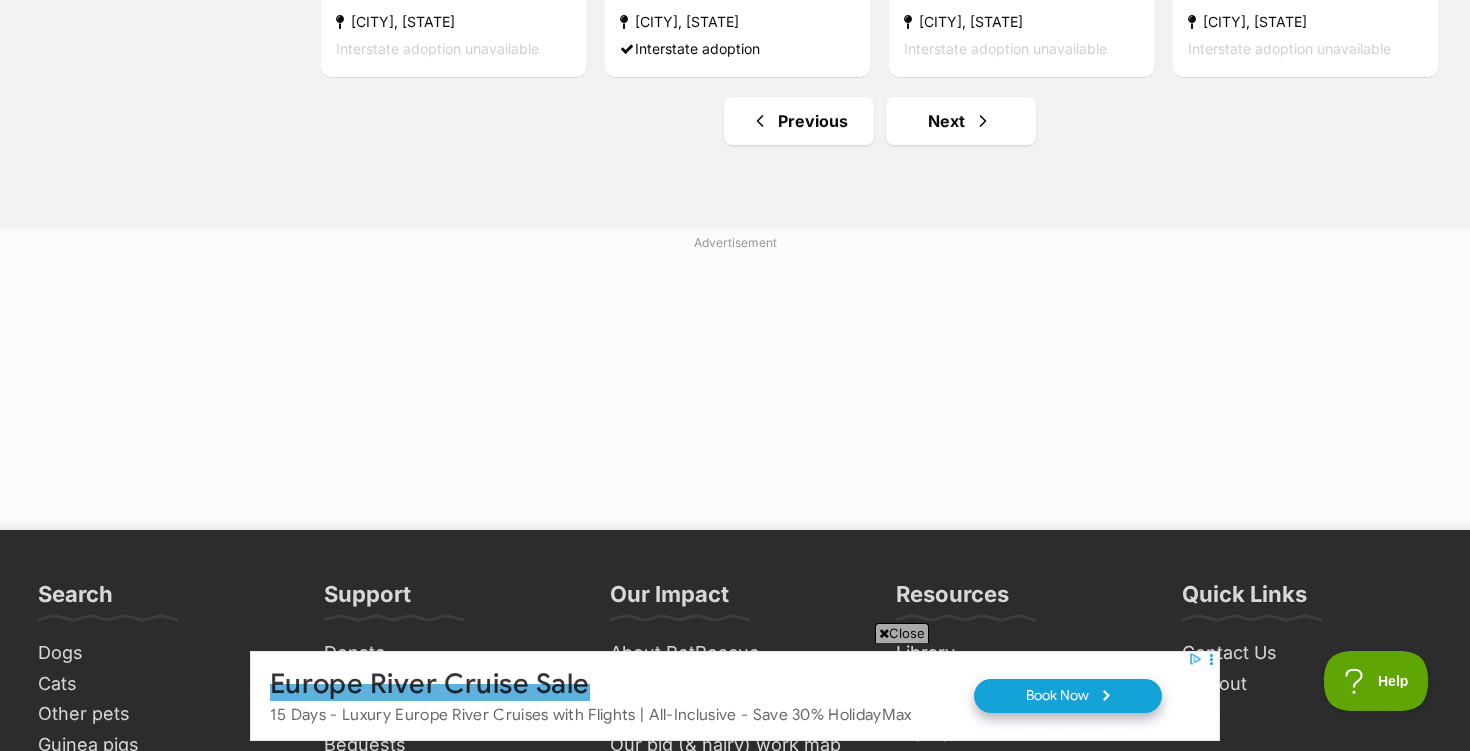 scroll, scrollTop: 2749, scrollLeft: 0, axis: vertical 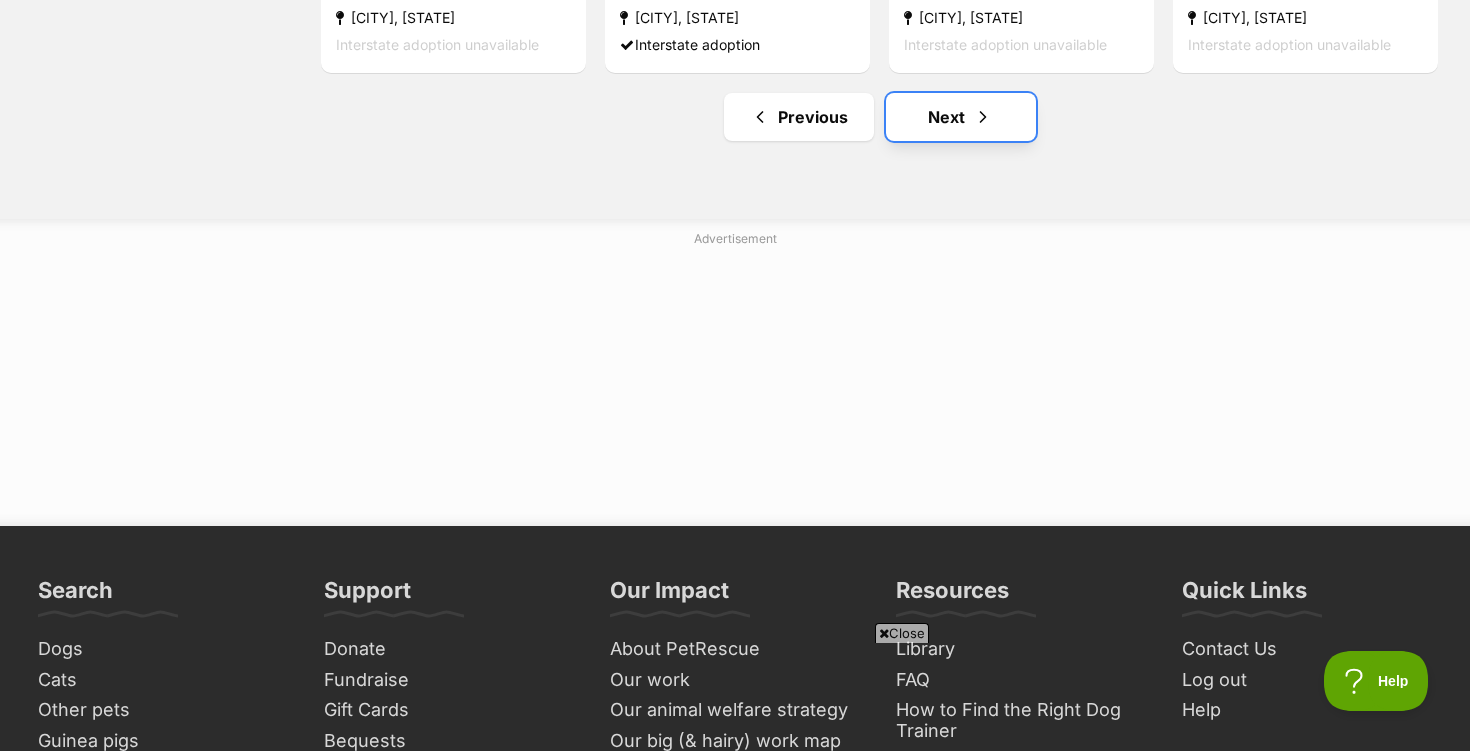 click on "Next" at bounding box center (961, 117) 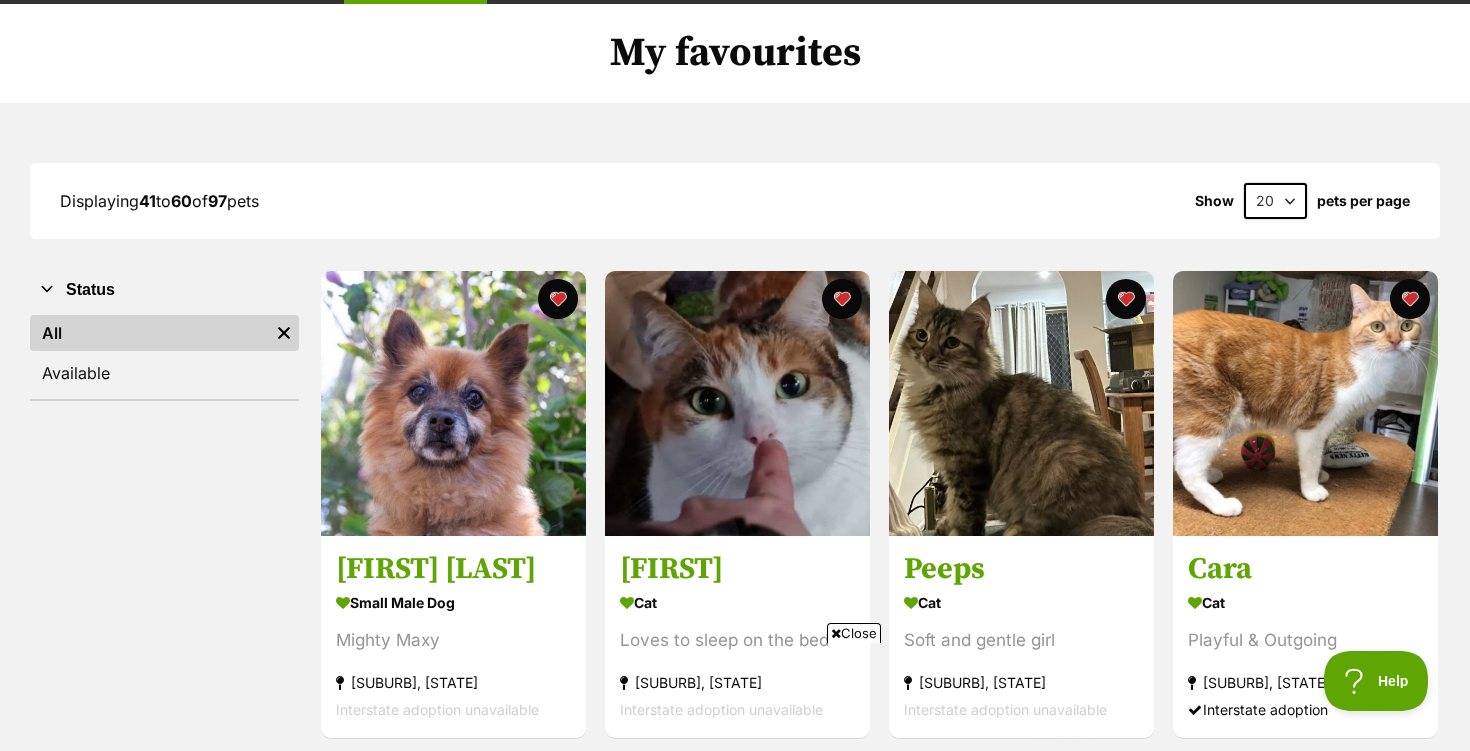 scroll, scrollTop: 143, scrollLeft: 0, axis: vertical 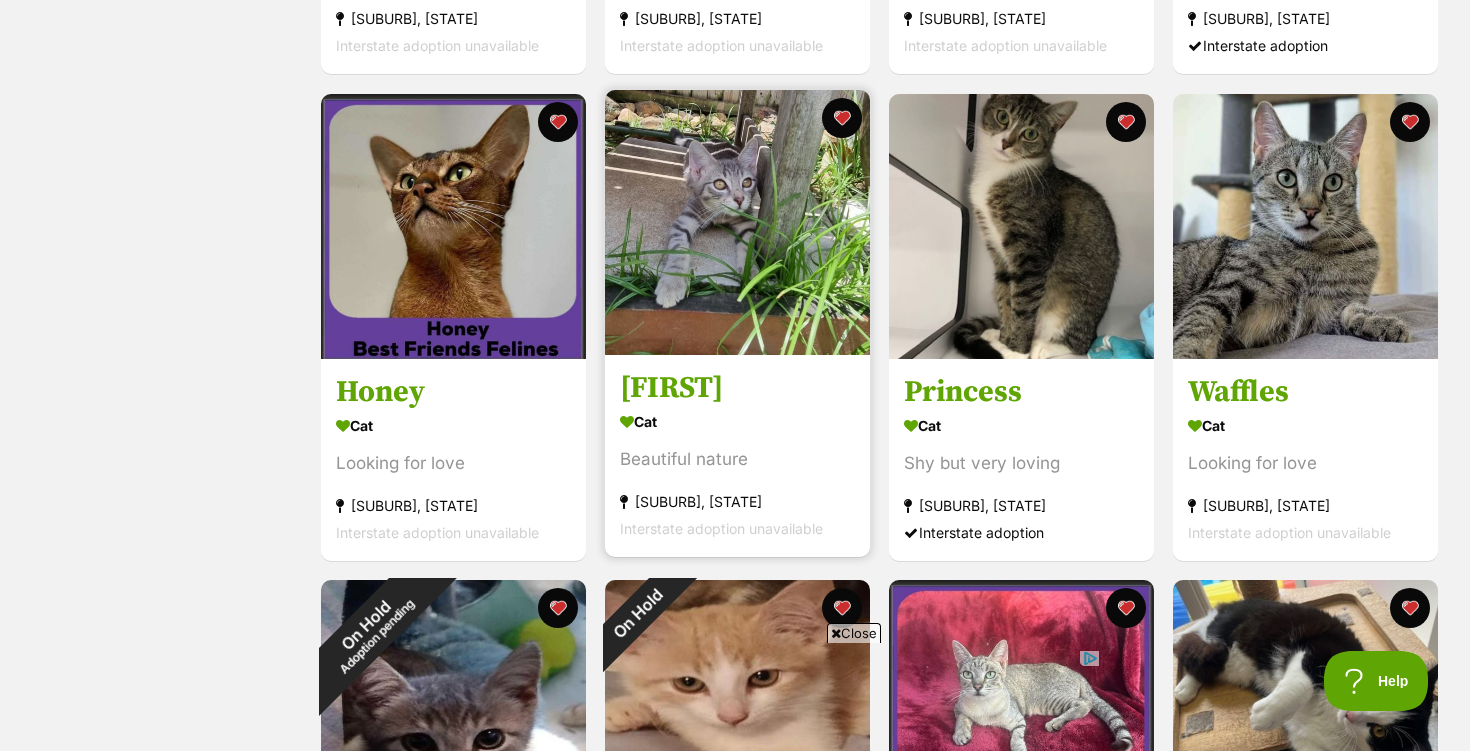 click at bounding box center [737, 222] 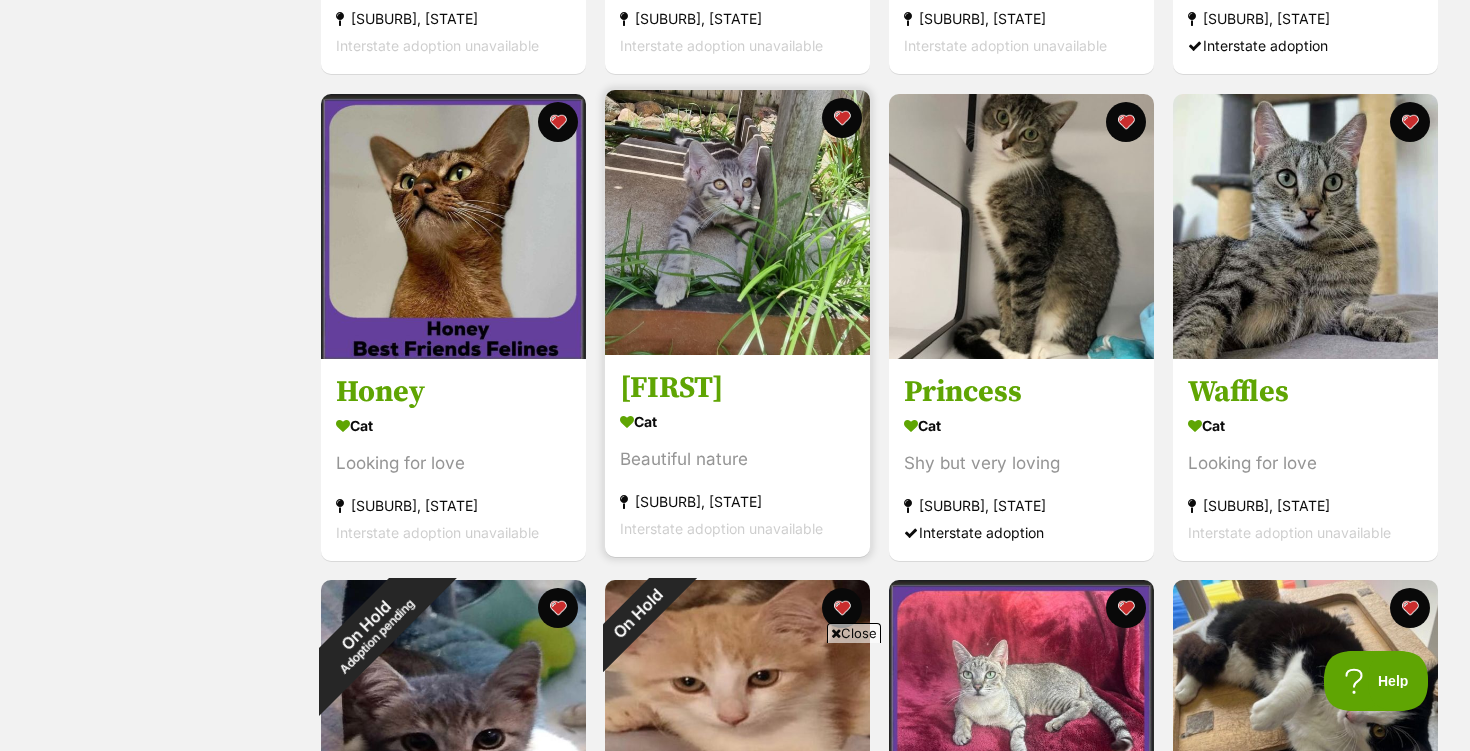 scroll, scrollTop: 0, scrollLeft: 0, axis: both 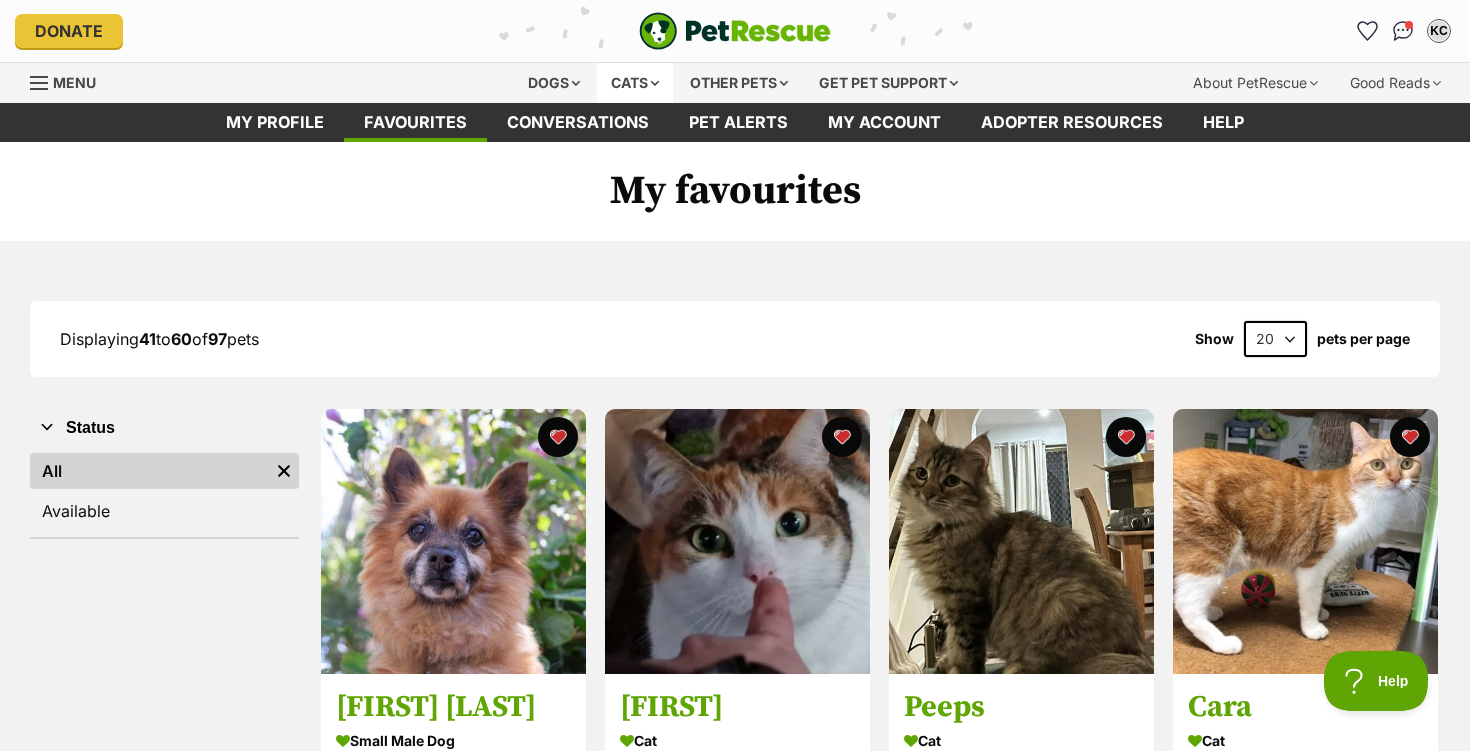 click on "Cats" at bounding box center [635, 83] 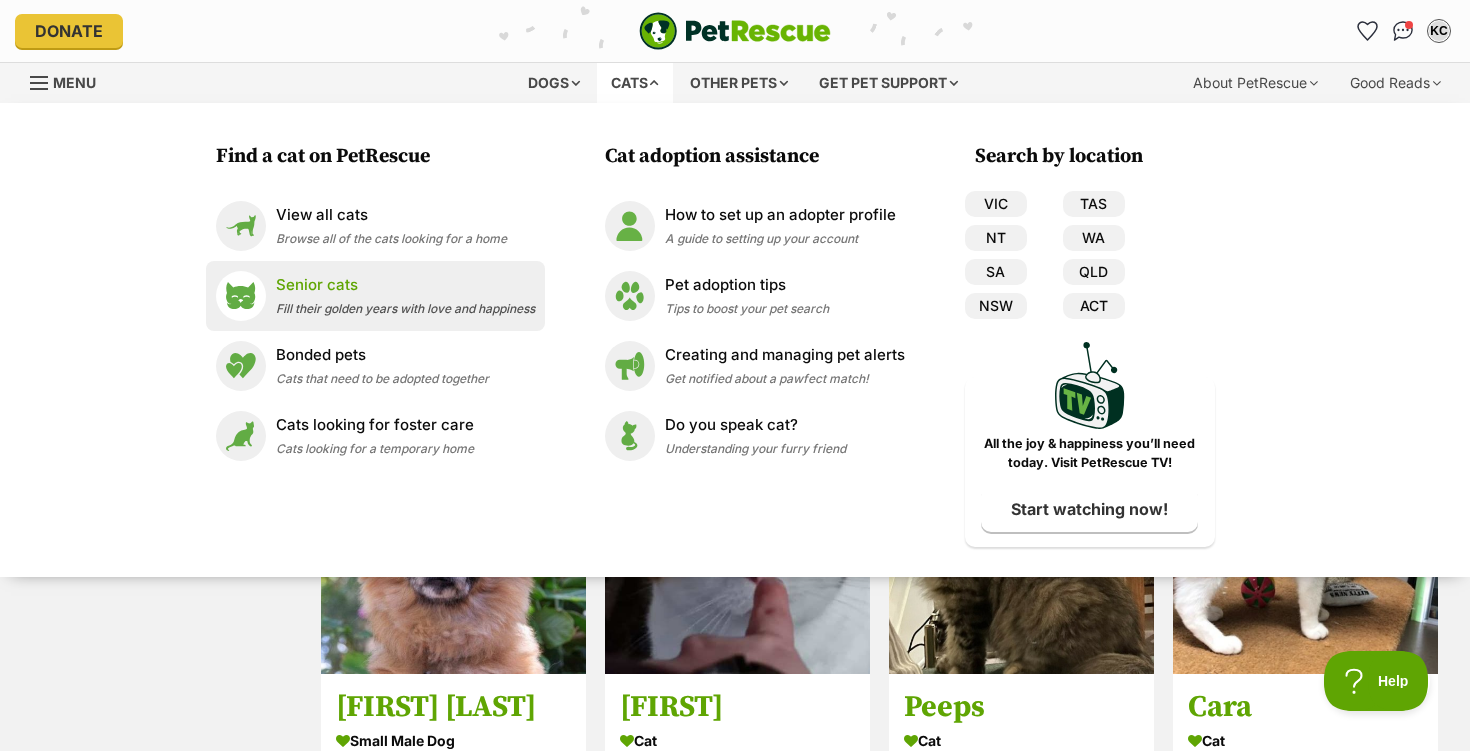 click on "Senior cats" at bounding box center (405, 285) 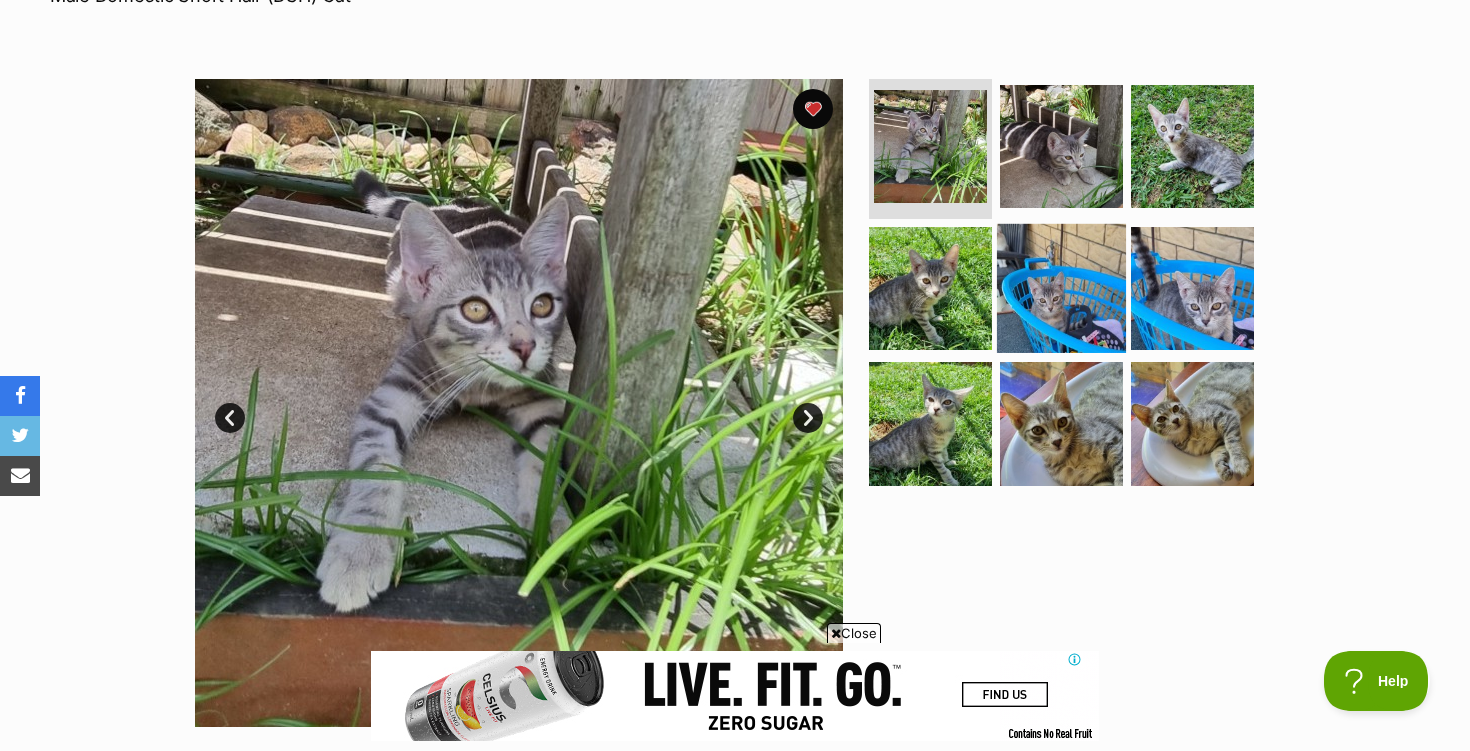 scroll, scrollTop: 0, scrollLeft: 0, axis: both 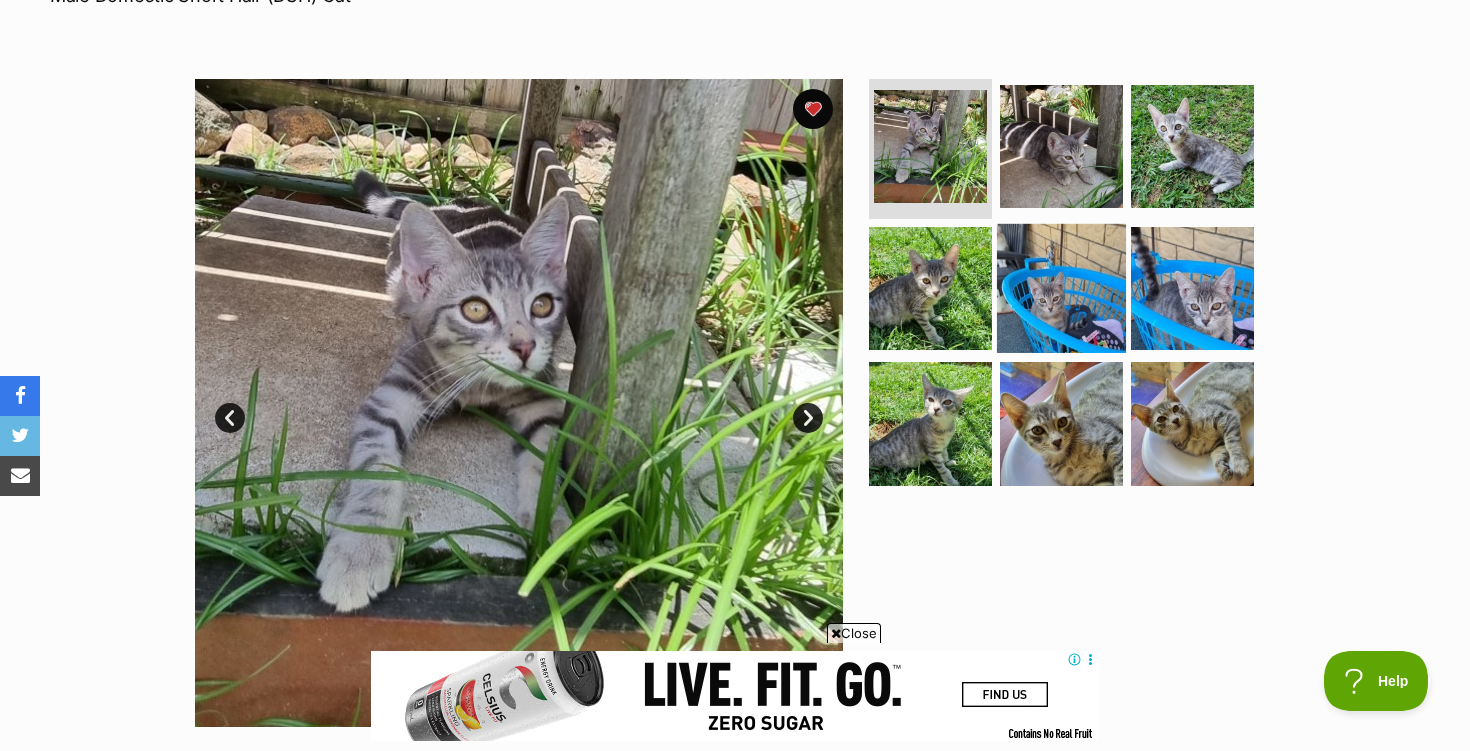 click at bounding box center (1061, 287) 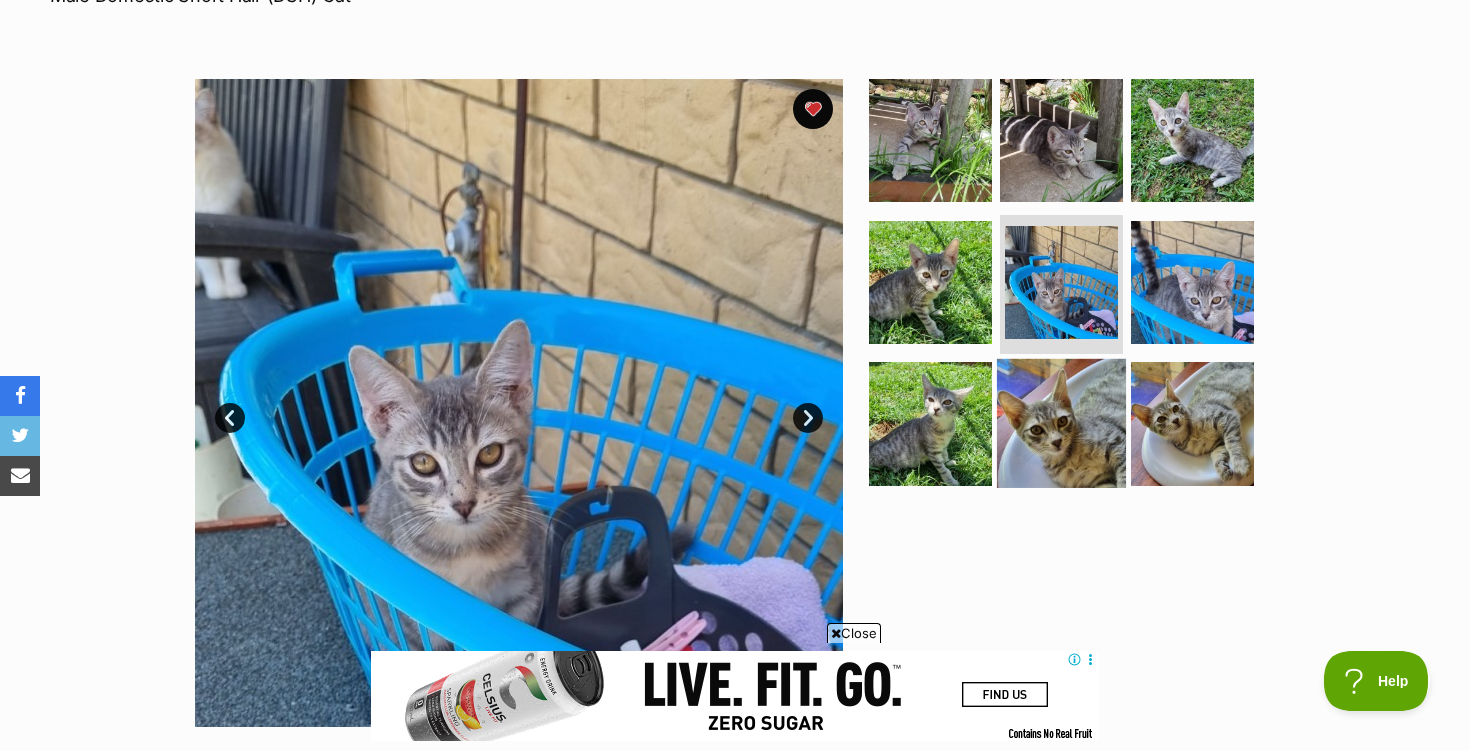 click at bounding box center [1061, 423] 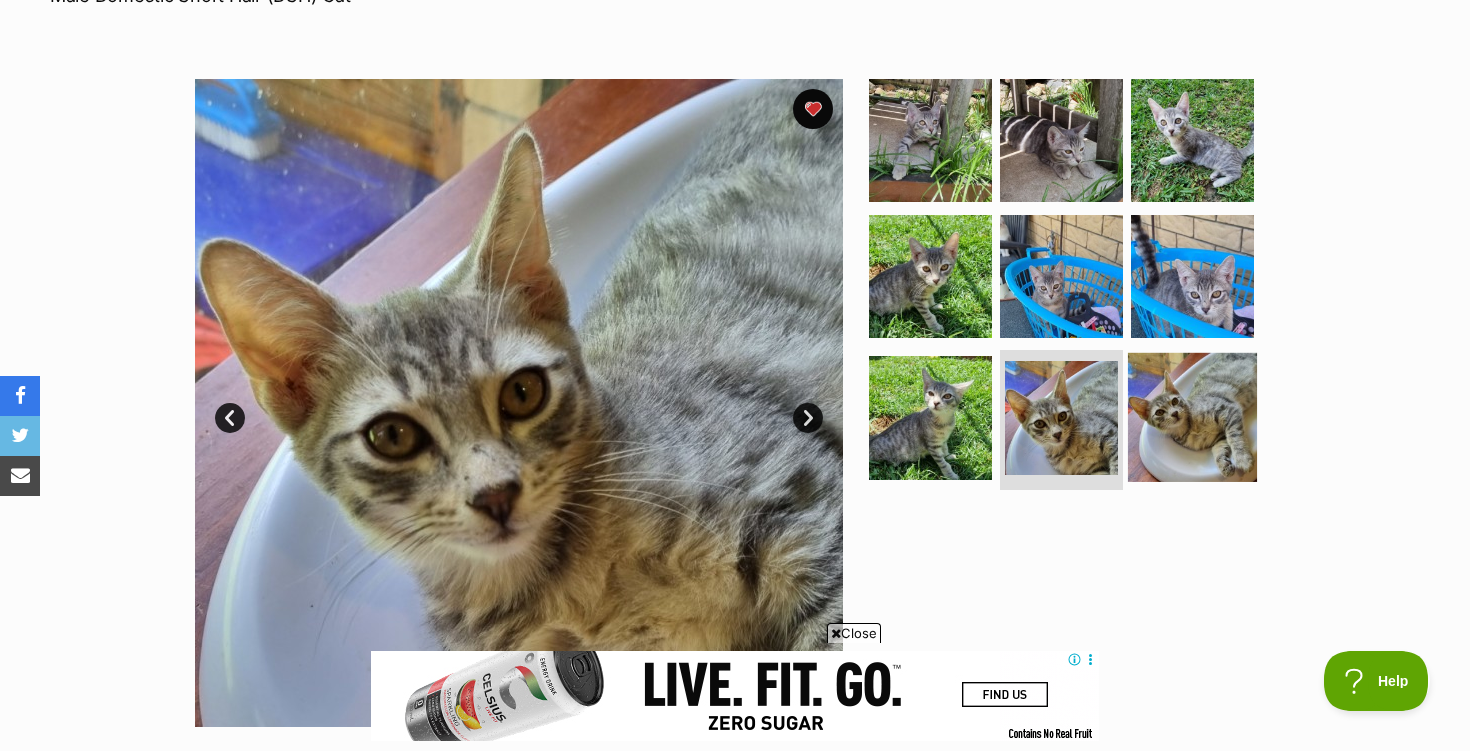 click at bounding box center (1192, 417) 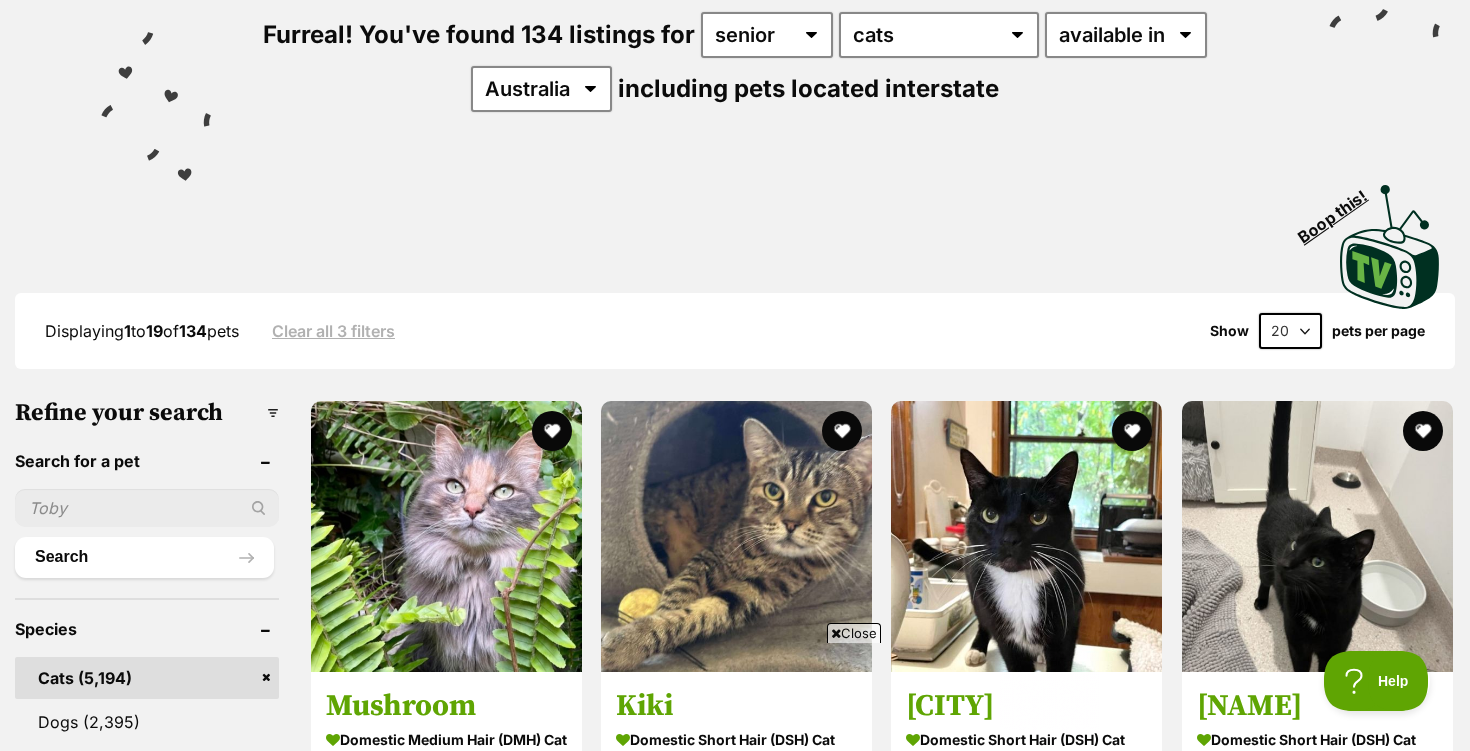 scroll, scrollTop: 0, scrollLeft: 0, axis: both 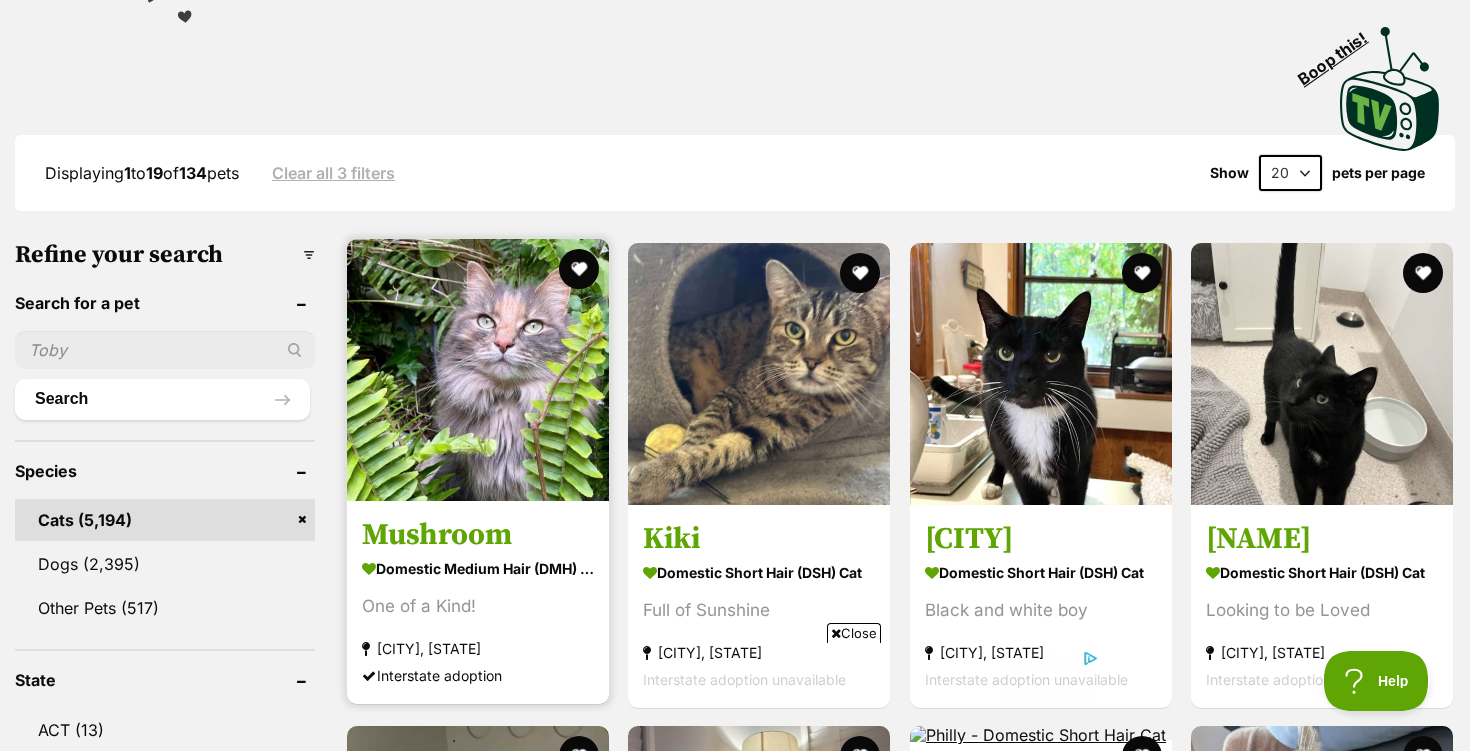 click at bounding box center (478, 370) 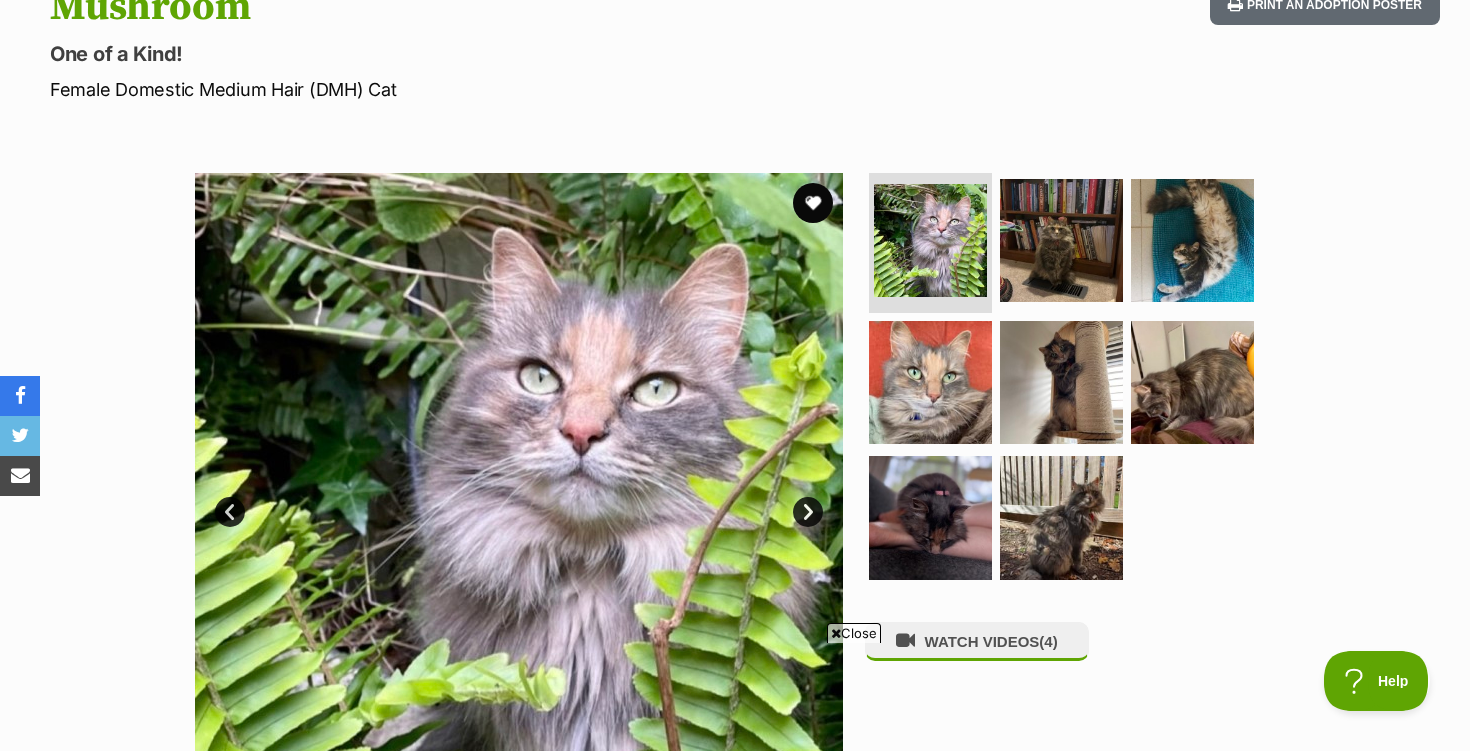 scroll, scrollTop: 0, scrollLeft: 0, axis: both 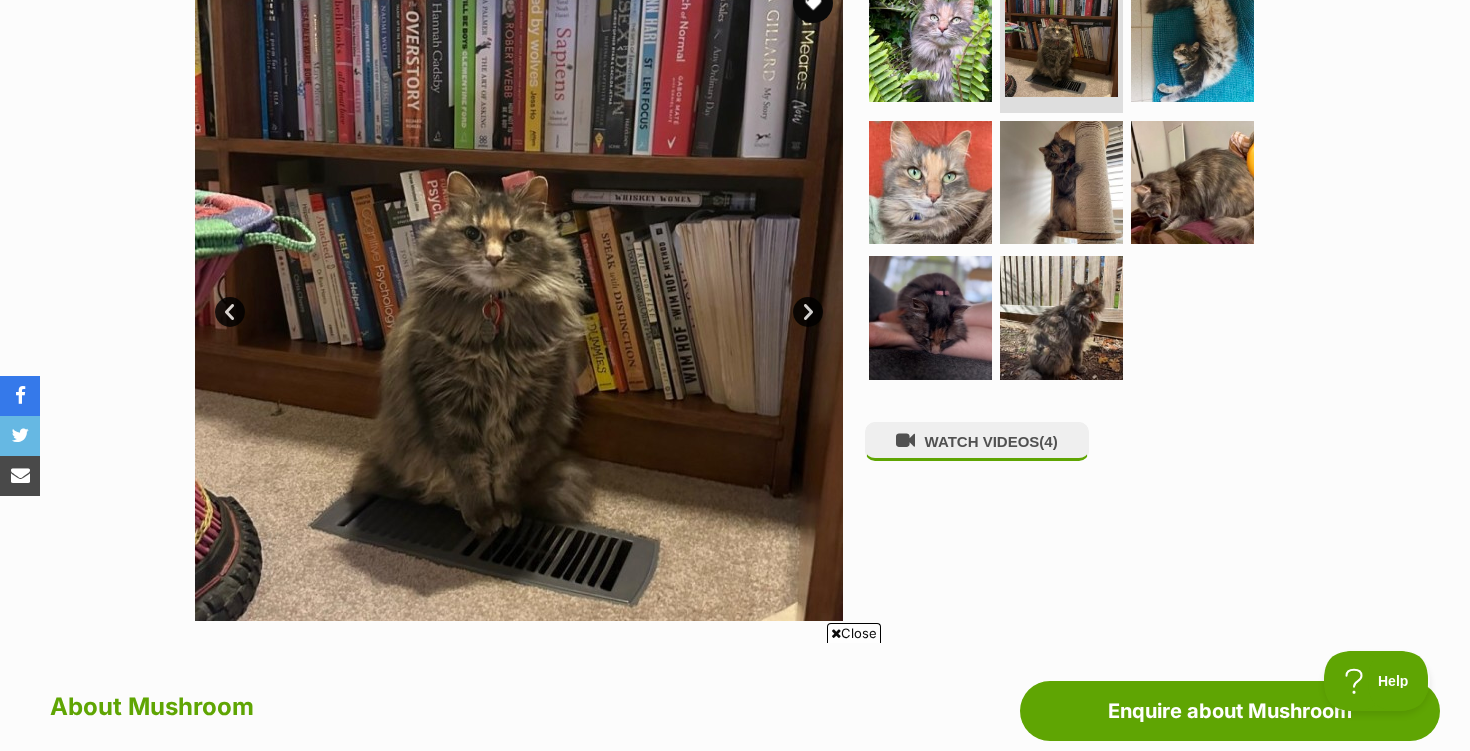 click on "Next" at bounding box center (808, 312) 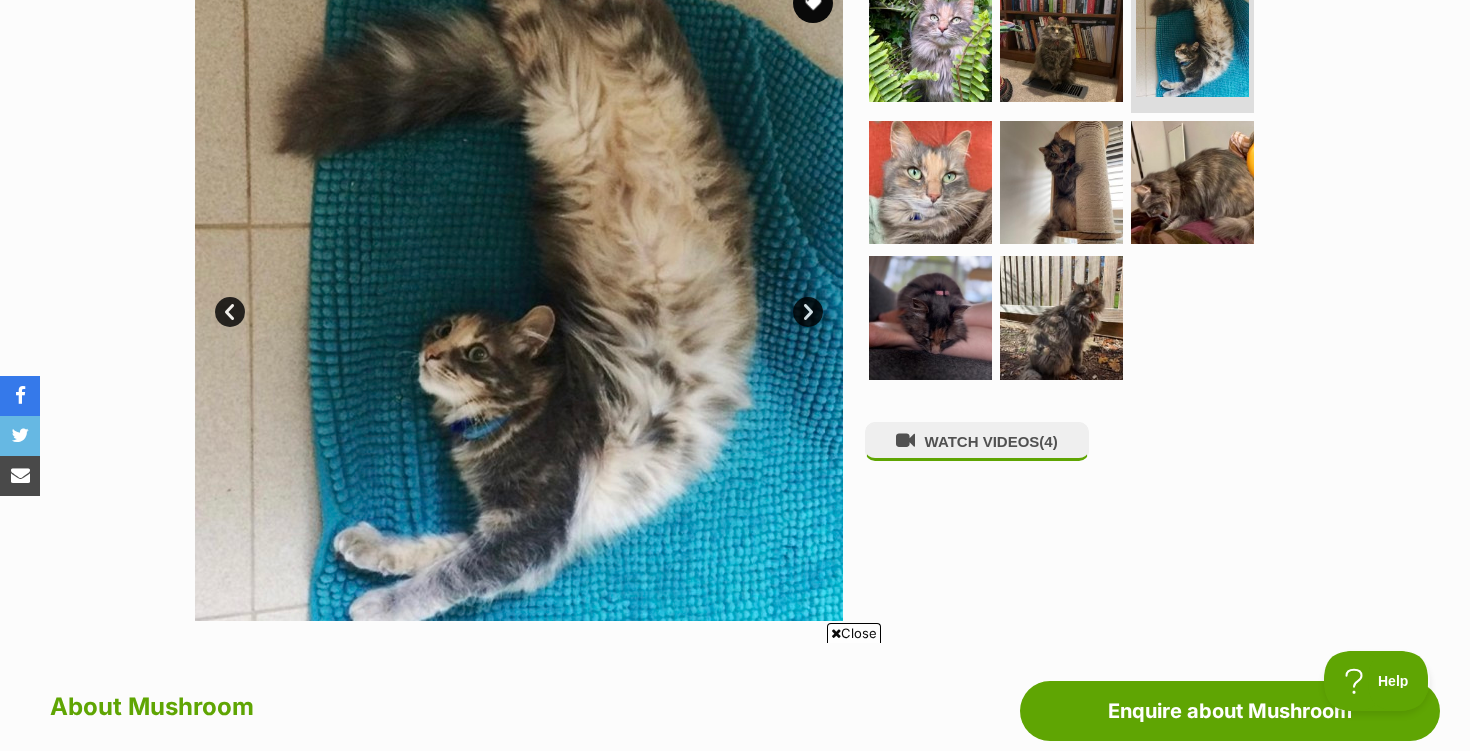 click on "Next" at bounding box center [808, 312] 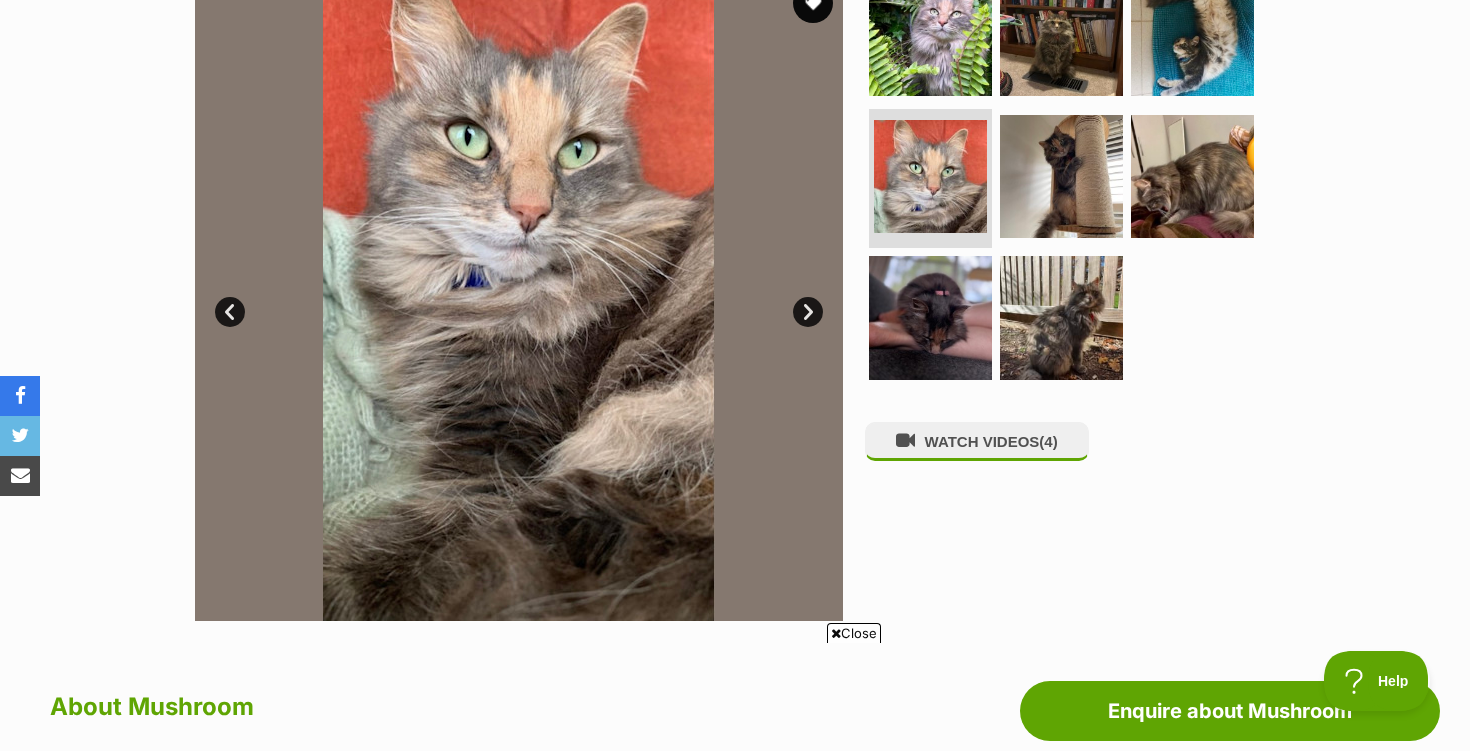 click on "Next" at bounding box center (808, 312) 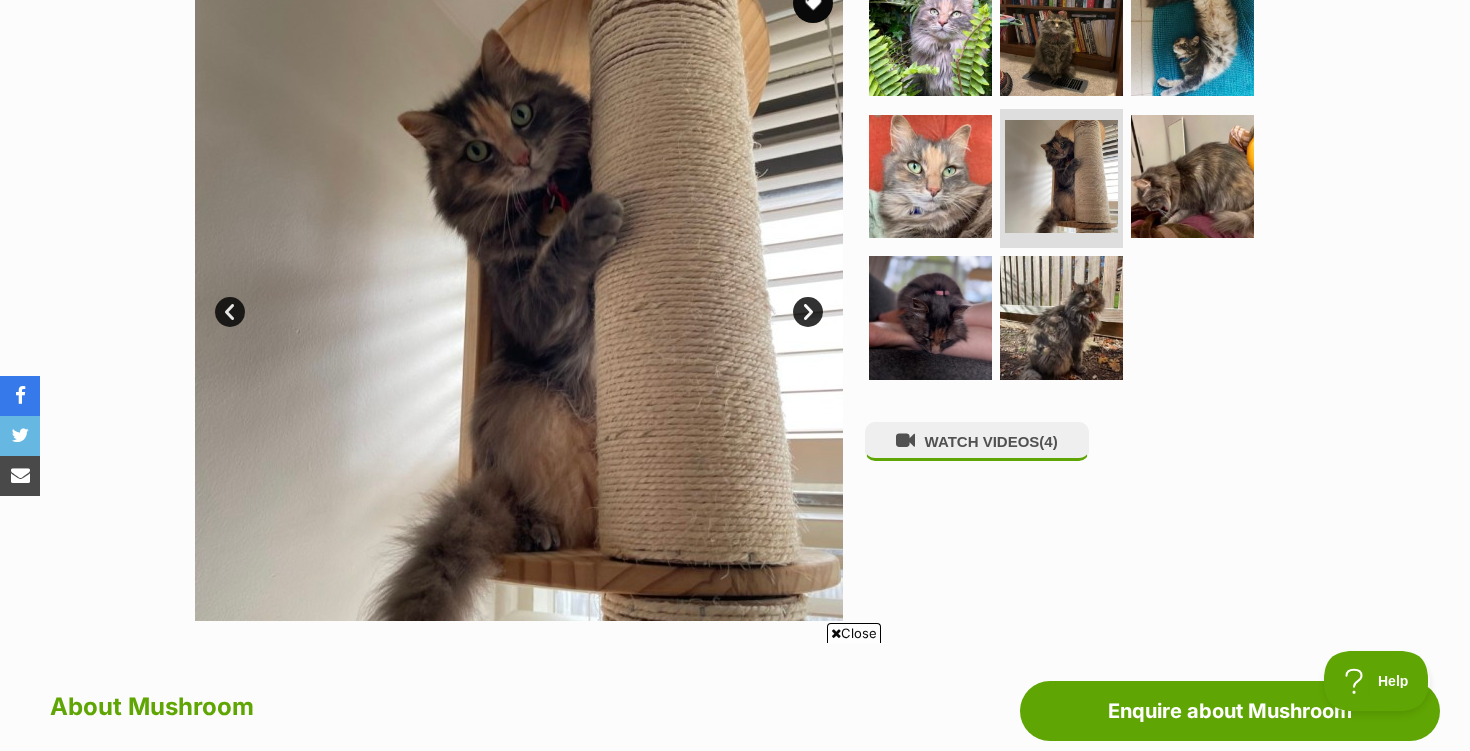 click on "Next" at bounding box center [808, 312] 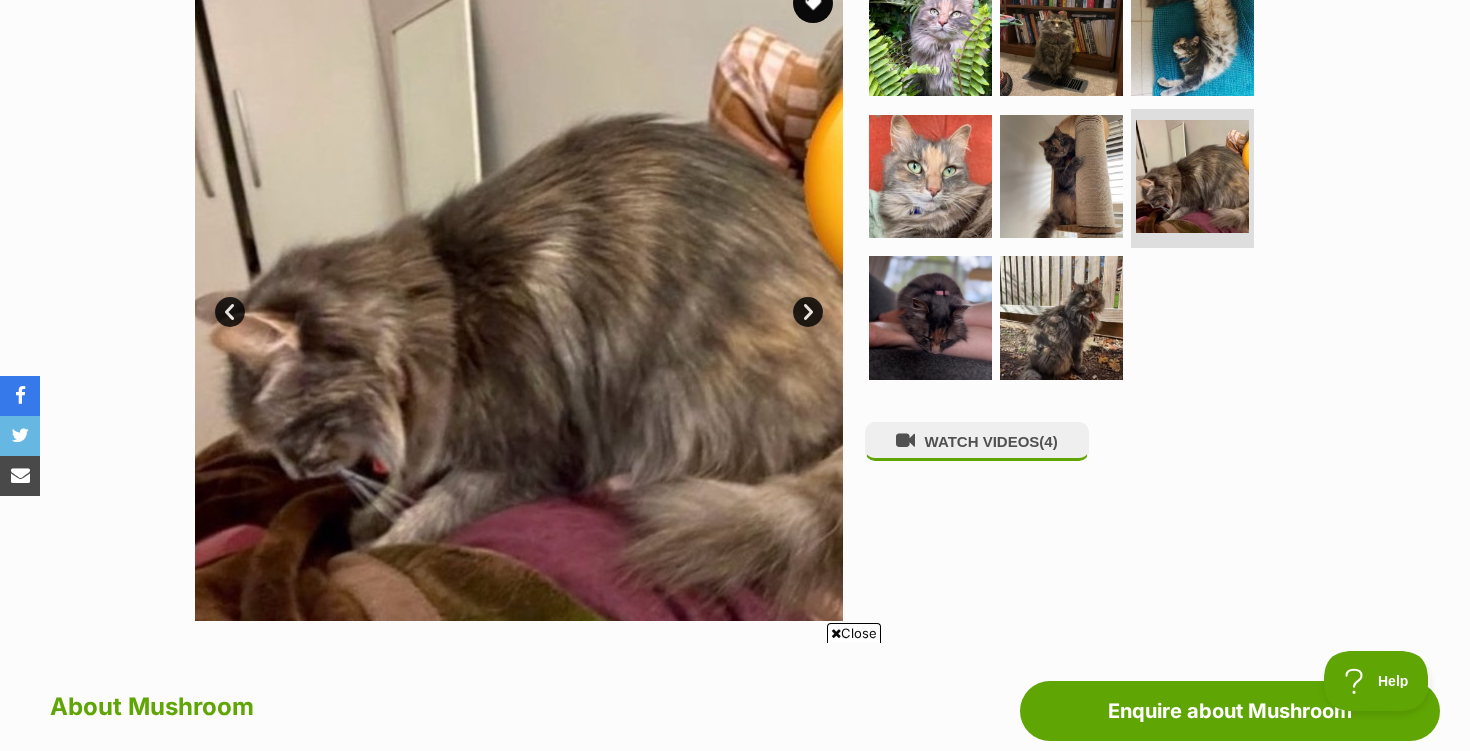 click on "Next" at bounding box center (808, 312) 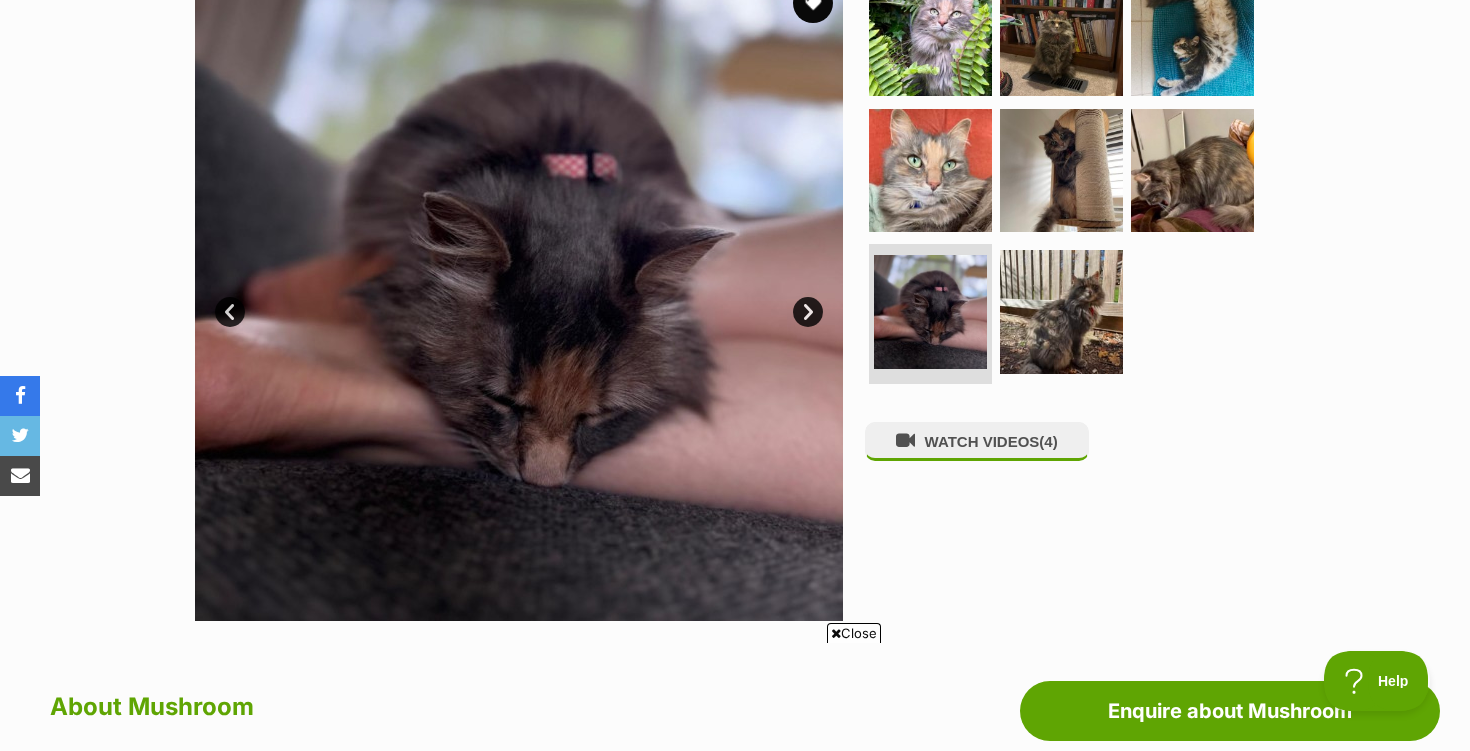 click on "Next" at bounding box center [808, 312] 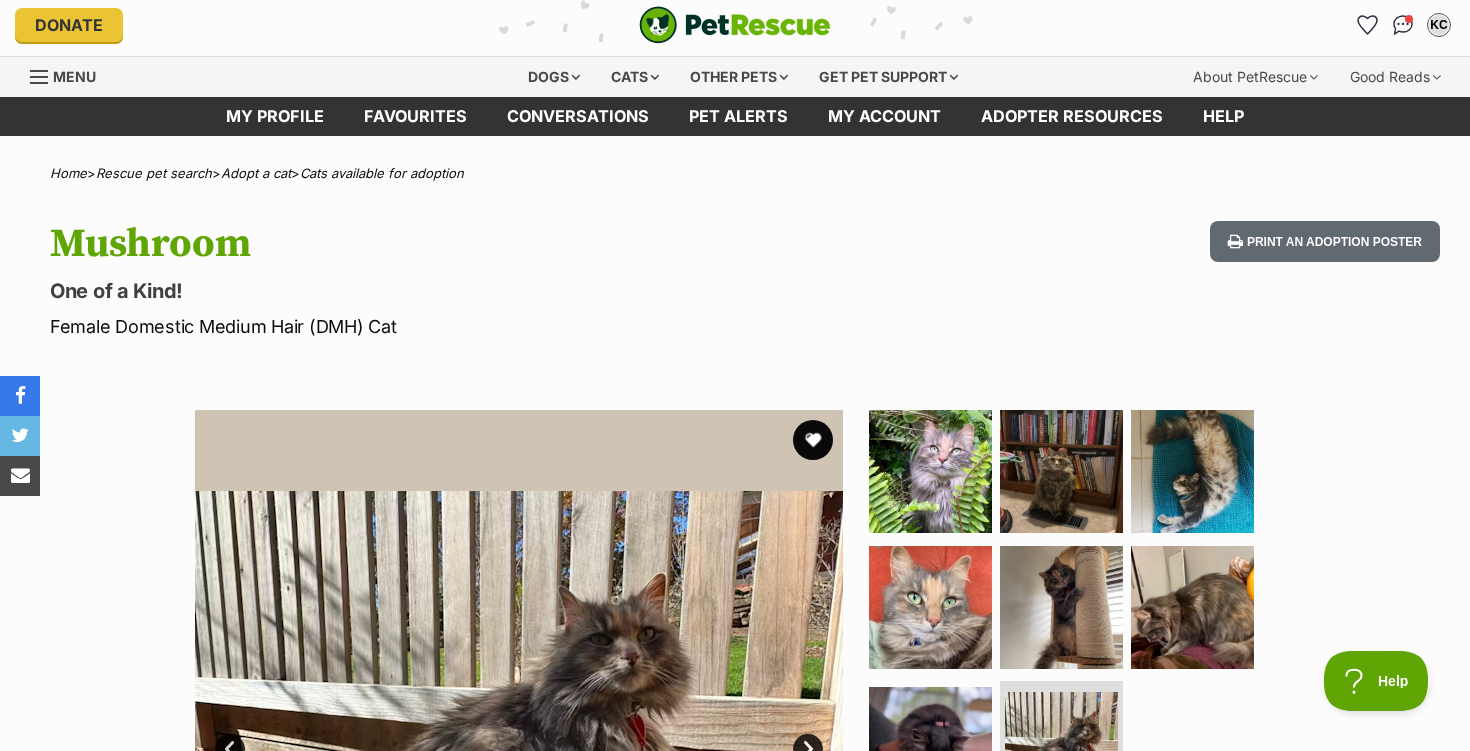 scroll, scrollTop: 4, scrollLeft: 0, axis: vertical 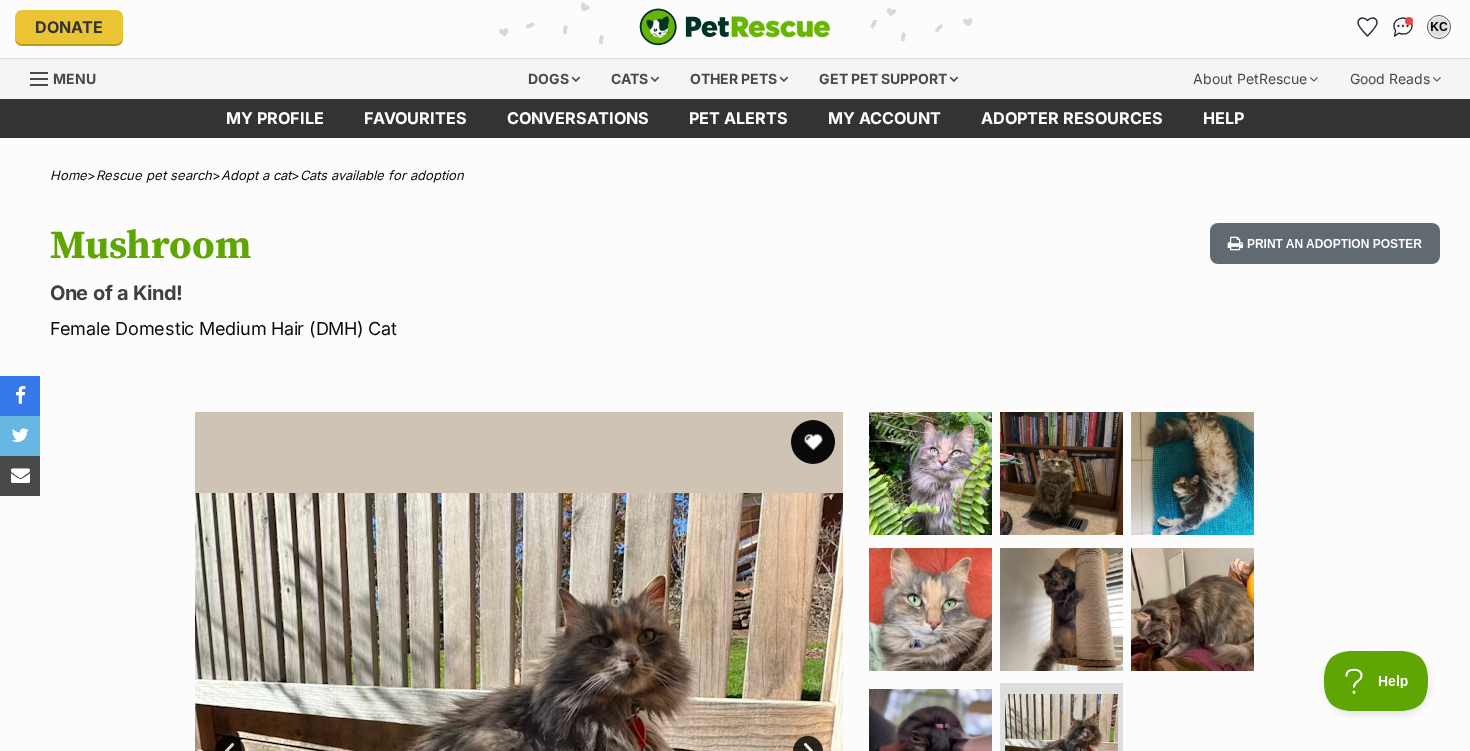 click at bounding box center (813, 442) 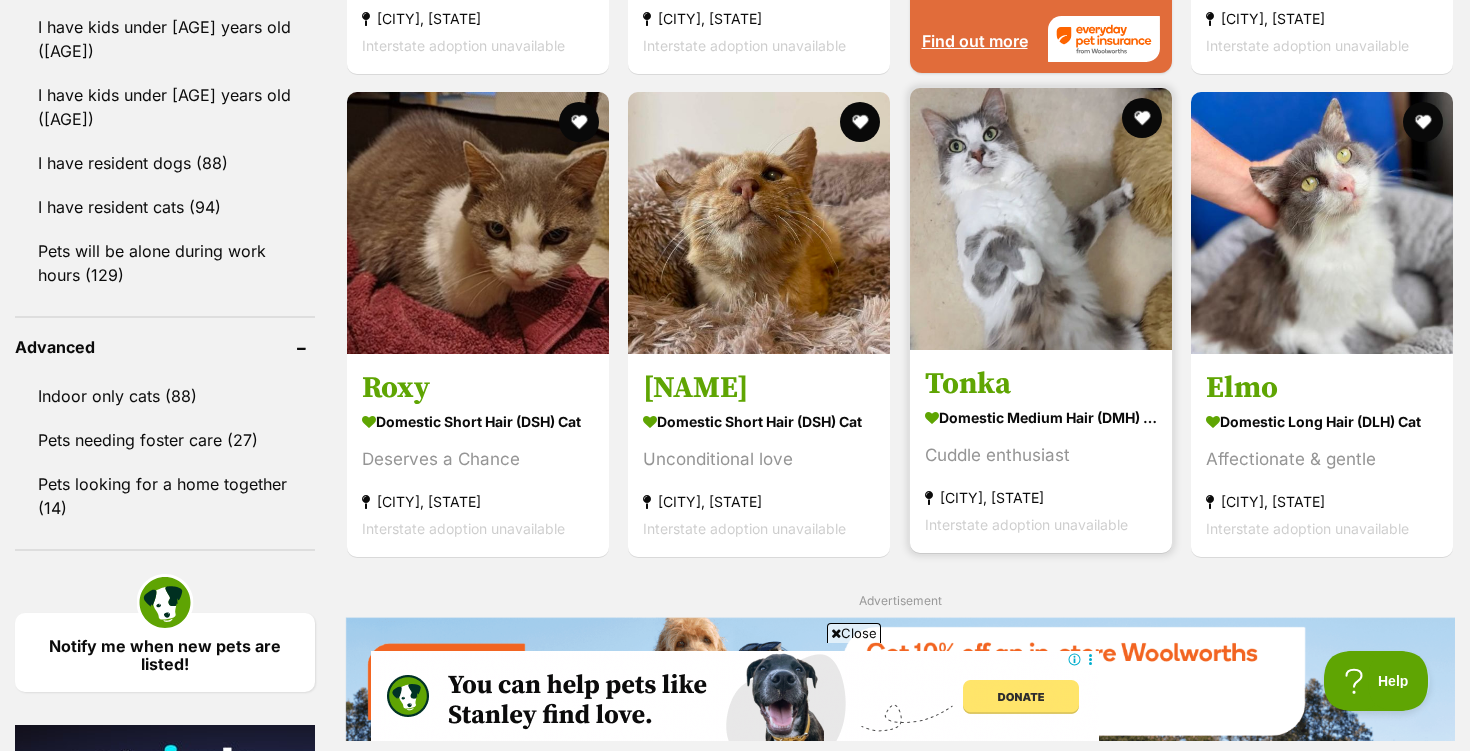 scroll, scrollTop: 0, scrollLeft: 0, axis: both 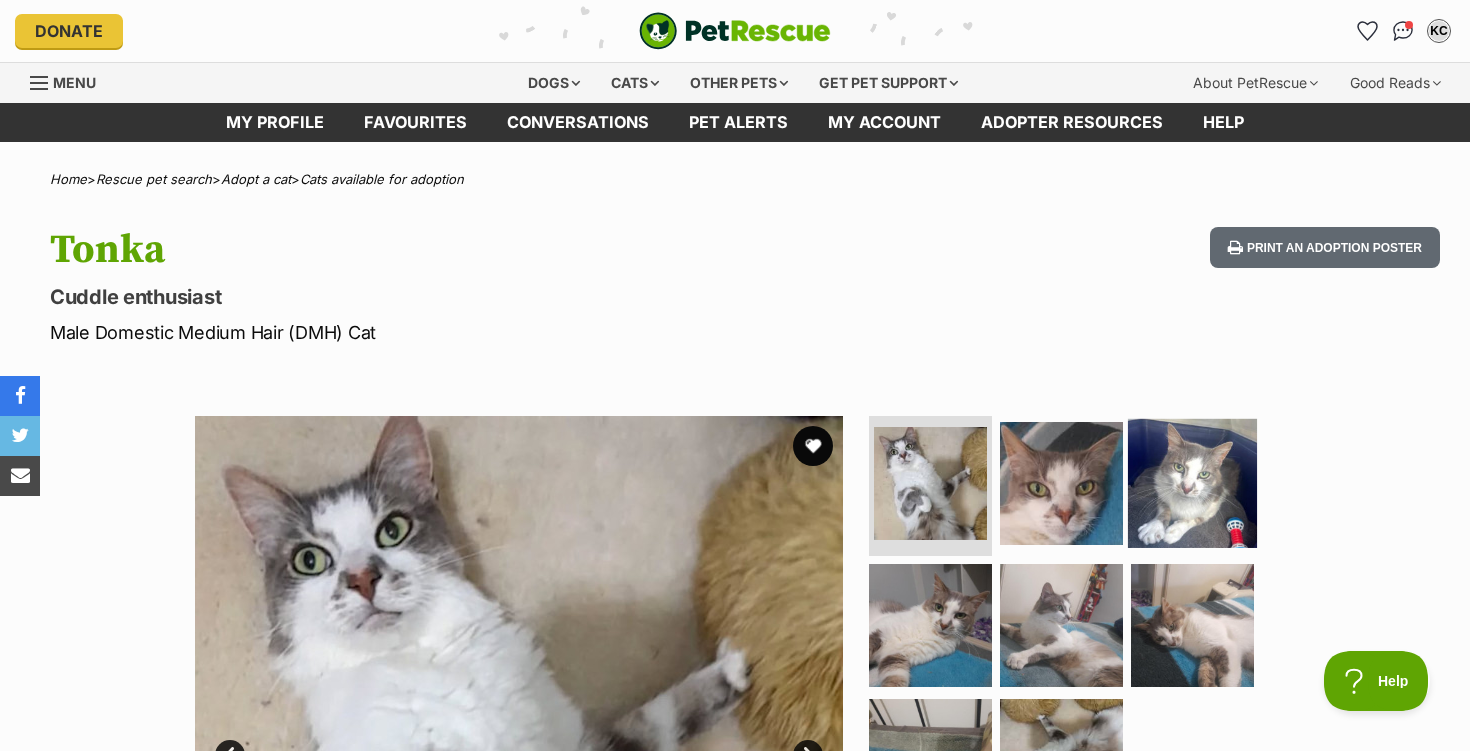 click at bounding box center (1192, 483) 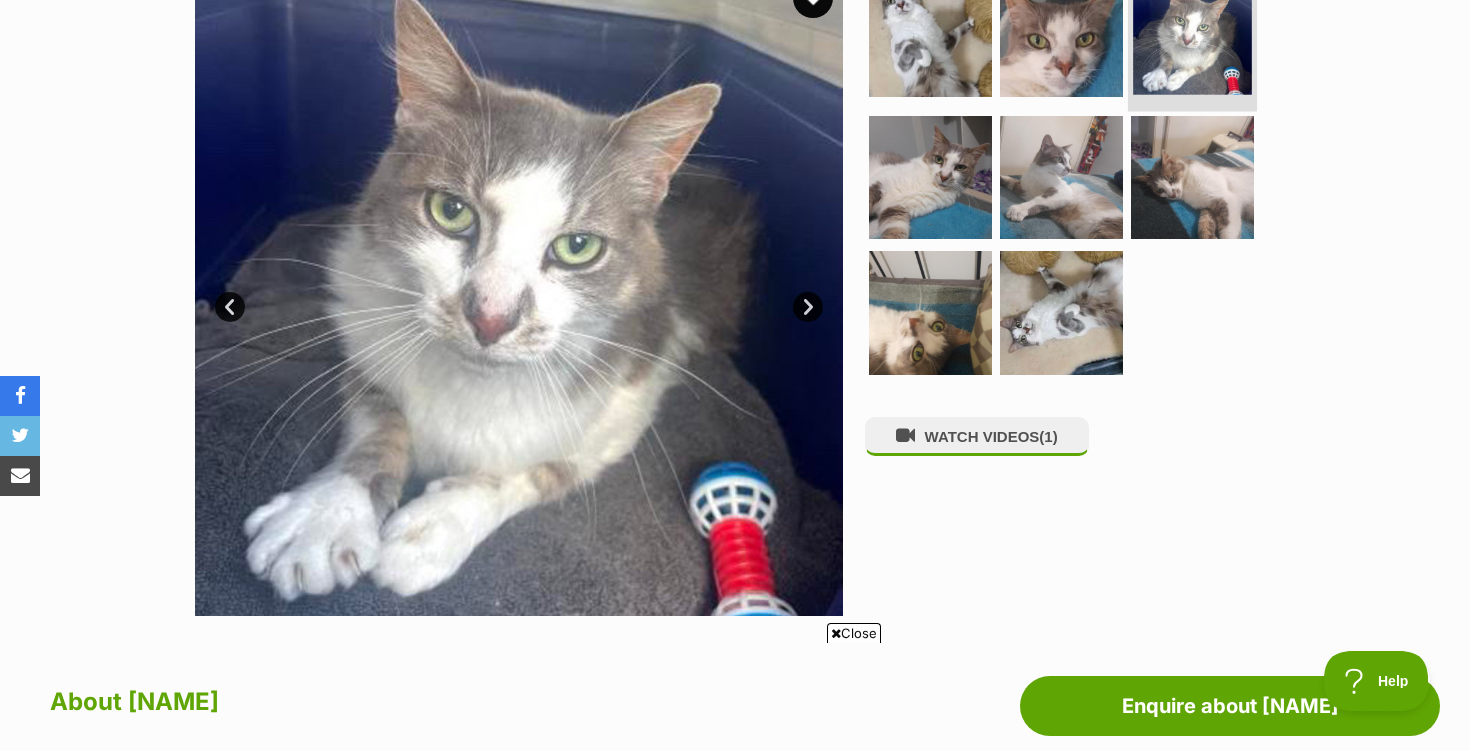 scroll, scrollTop: 442, scrollLeft: 0, axis: vertical 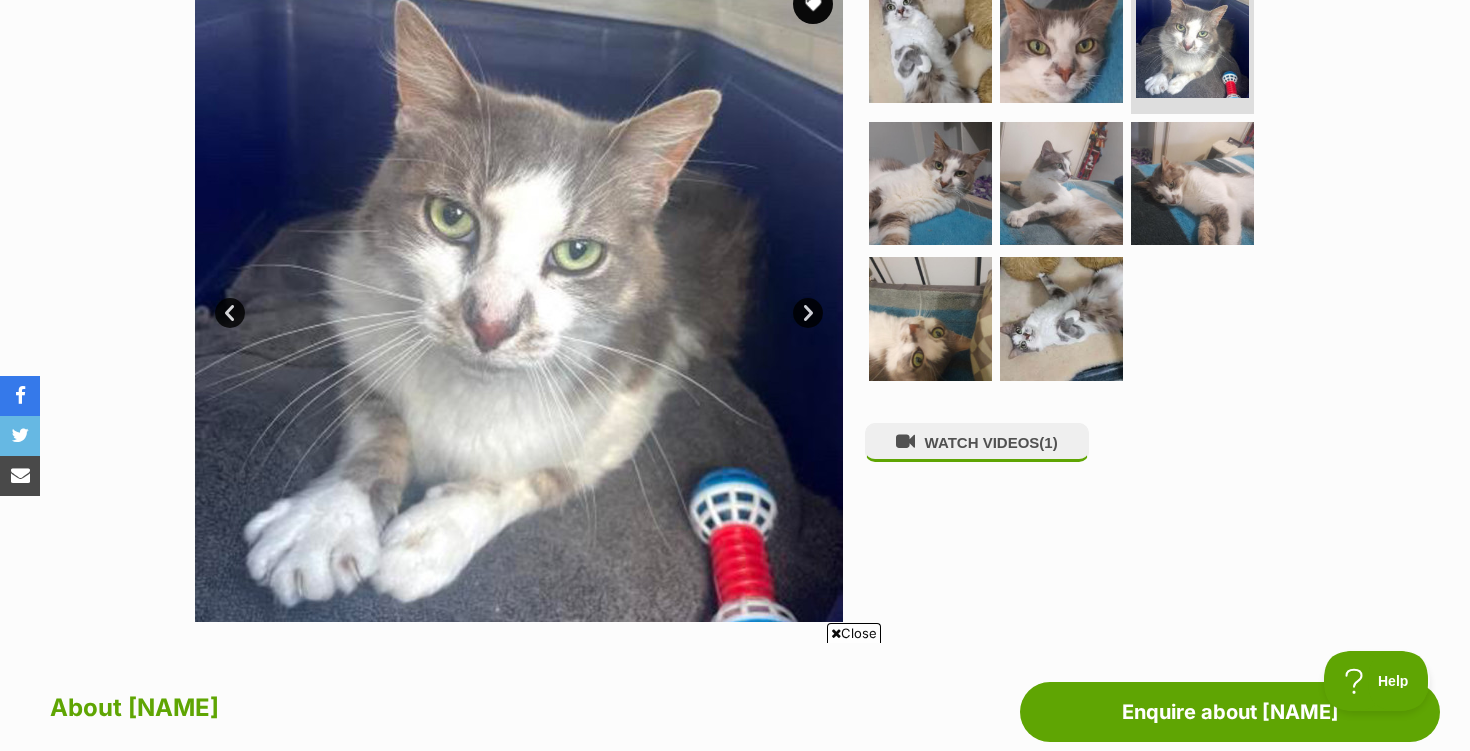 click on "Next" at bounding box center [808, 313] 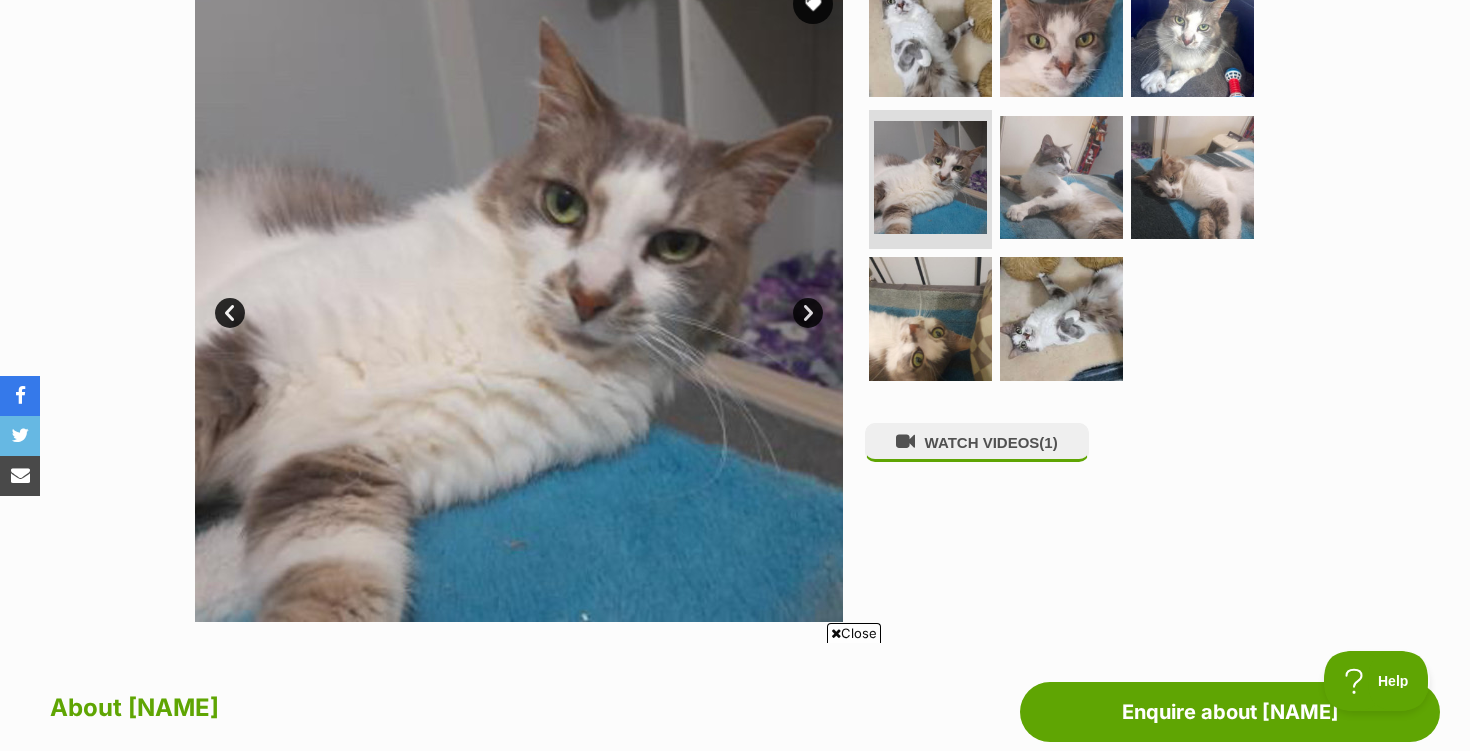 click on "Next" at bounding box center [808, 313] 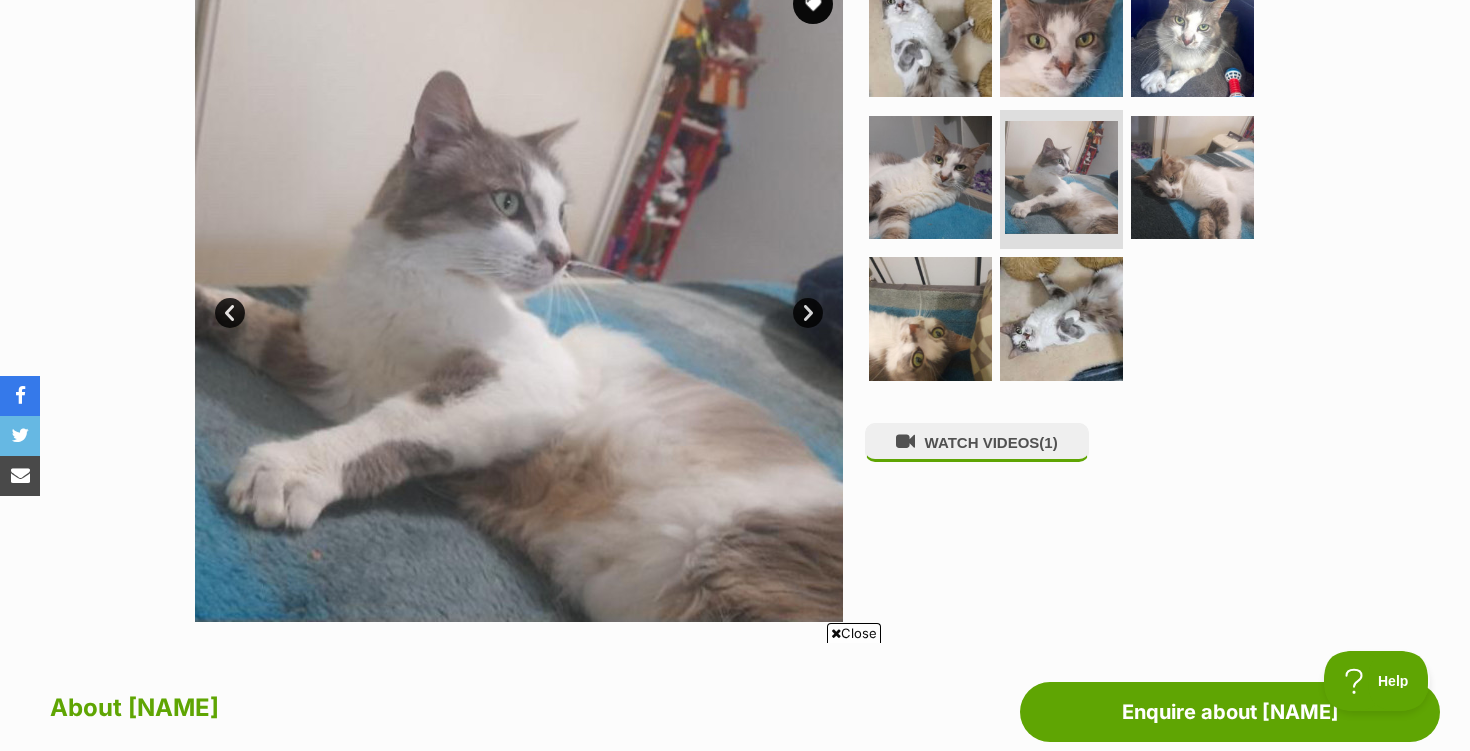 click on "Next" at bounding box center [808, 313] 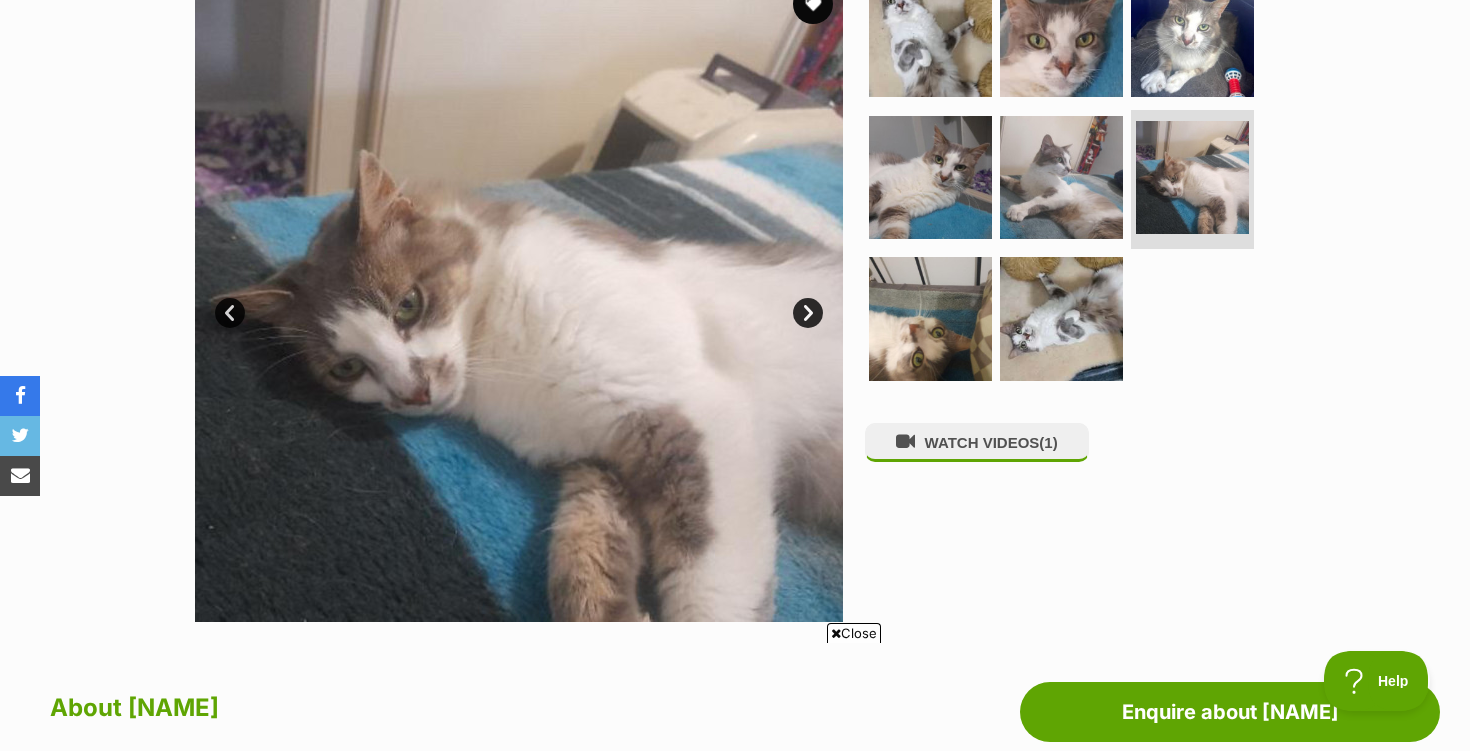 click on "Next" at bounding box center (808, 313) 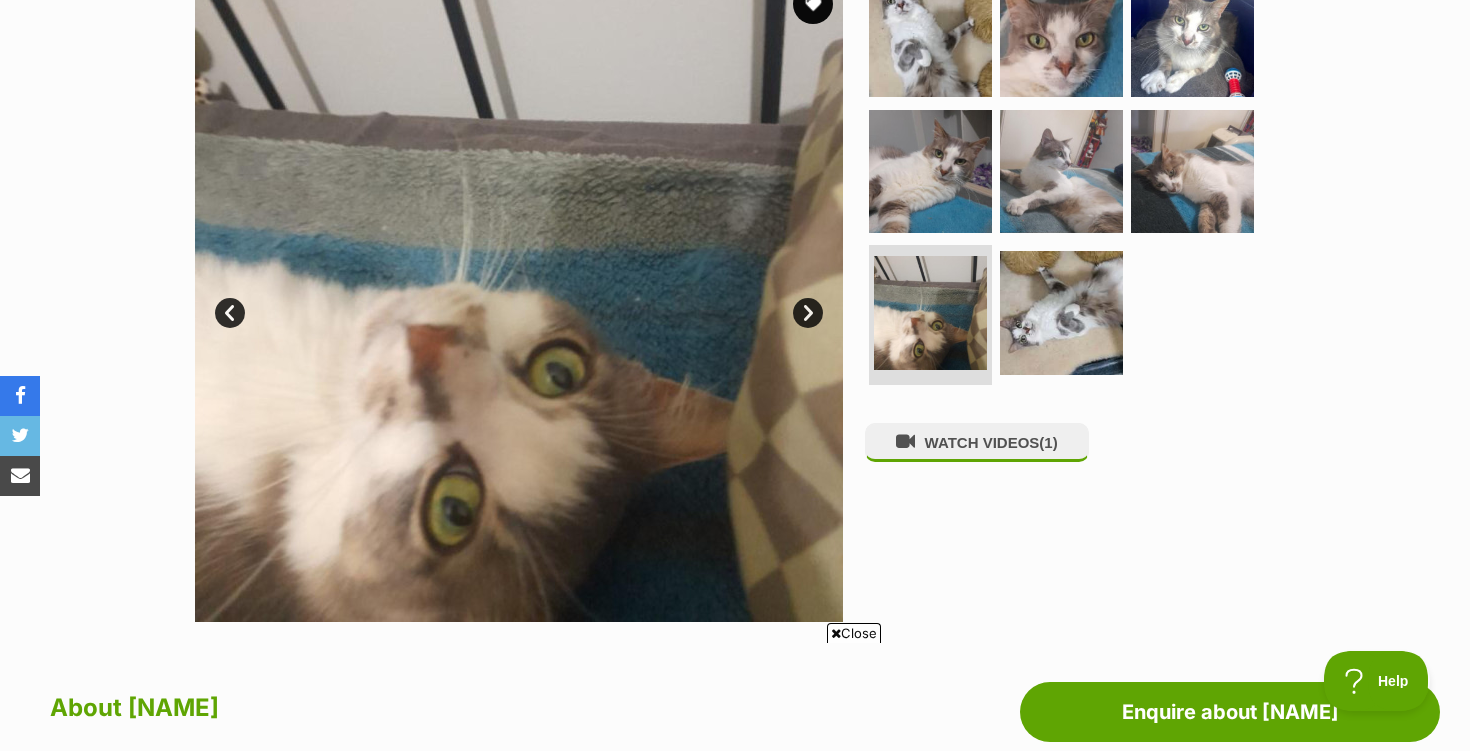 click on "Next" at bounding box center (808, 313) 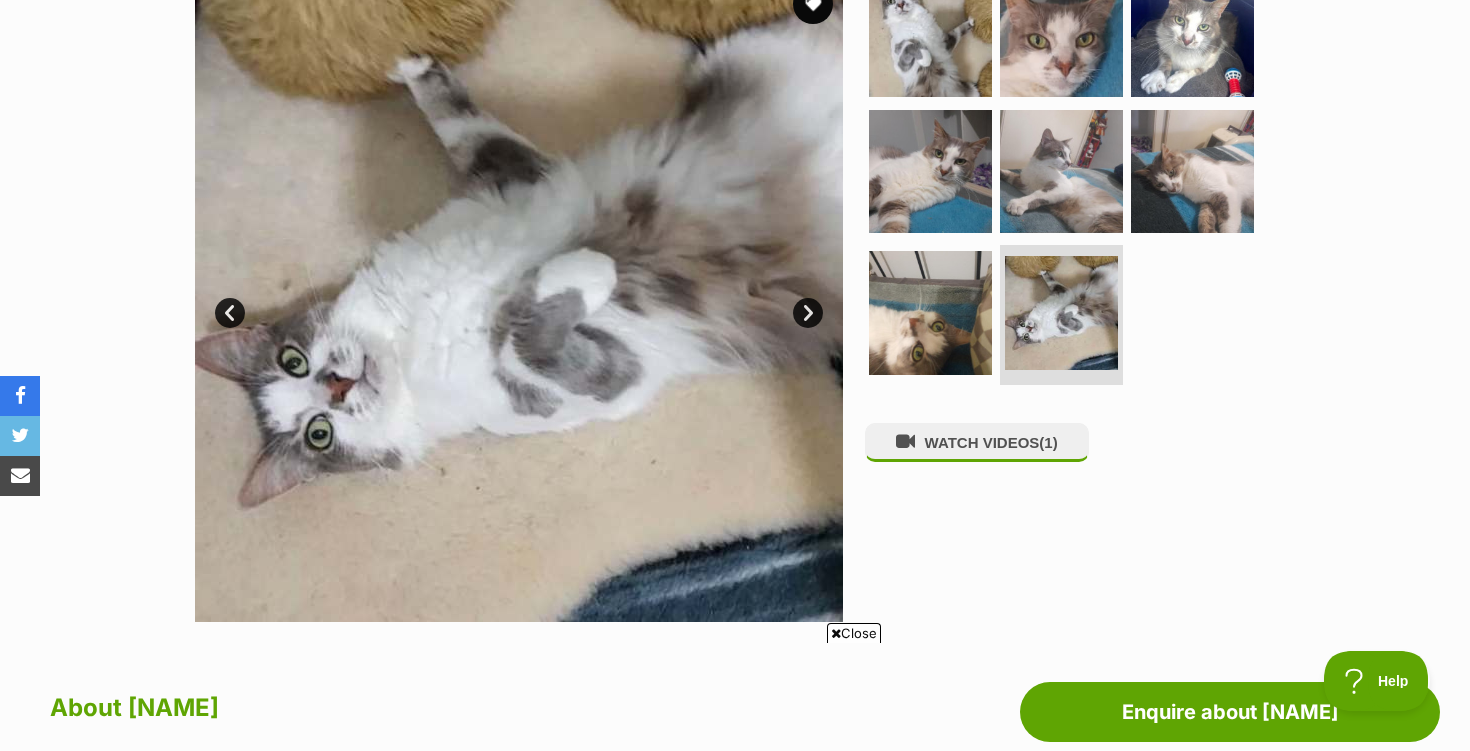 click on "Next" at bounding box center [808, 313] 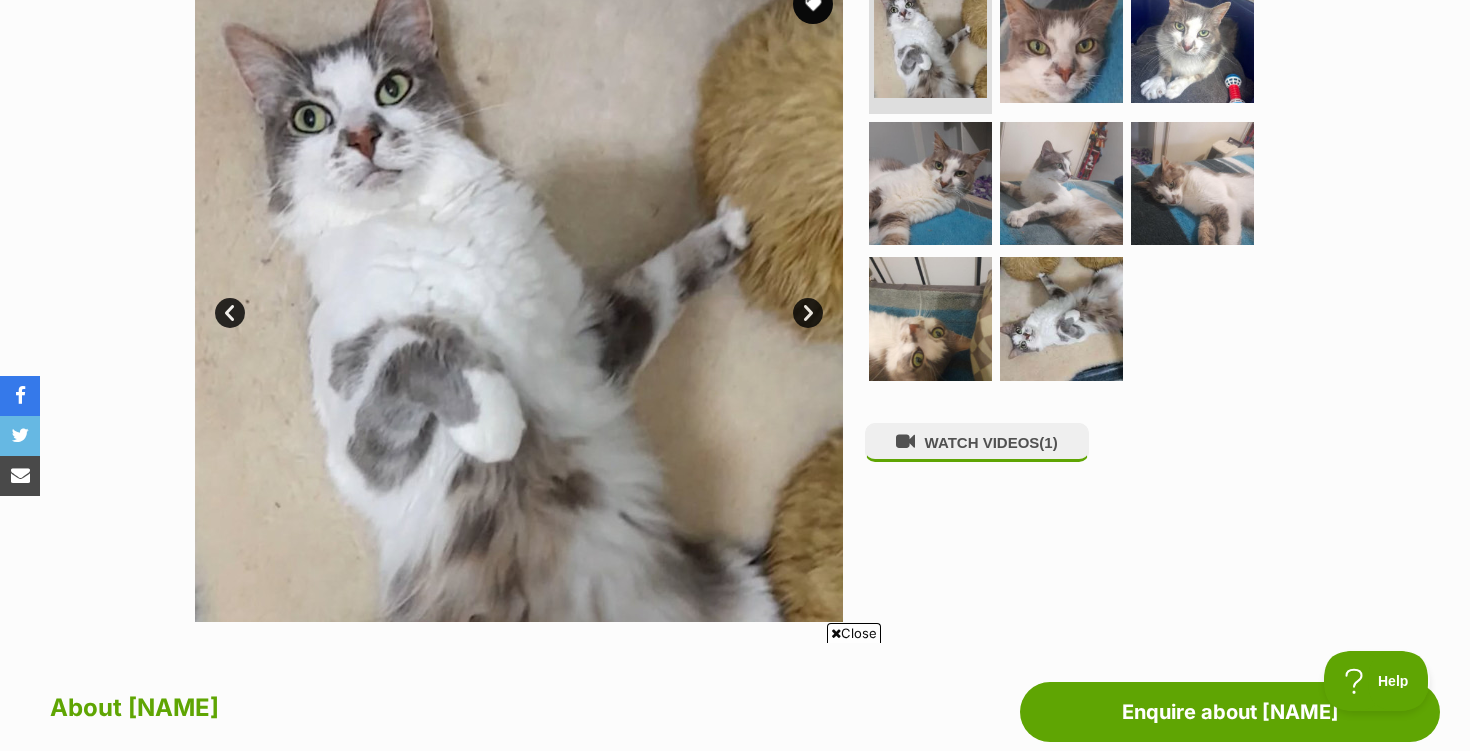 click on "Next" at bounding box center (808, 313) 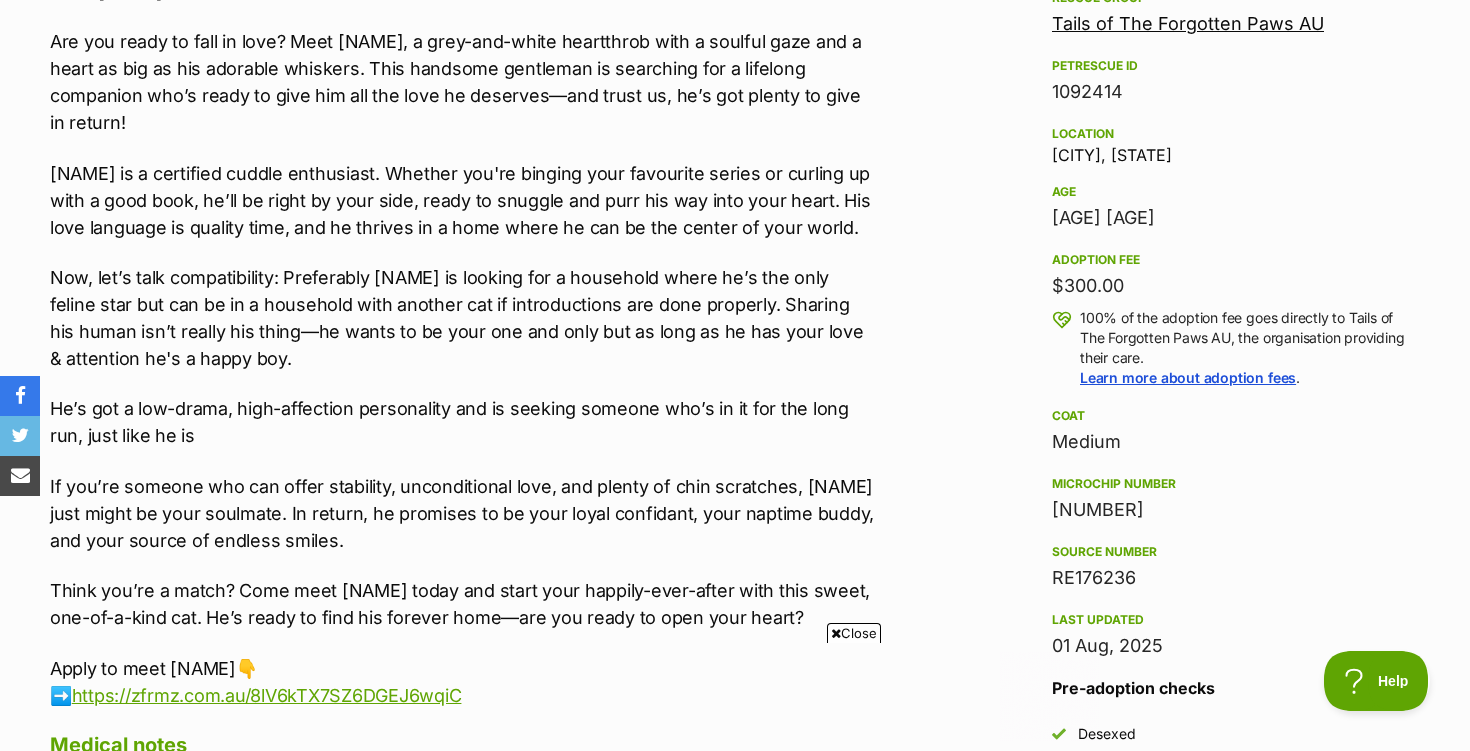 scroll, scrollTop: 0, scrollLeft: 0, axis: both 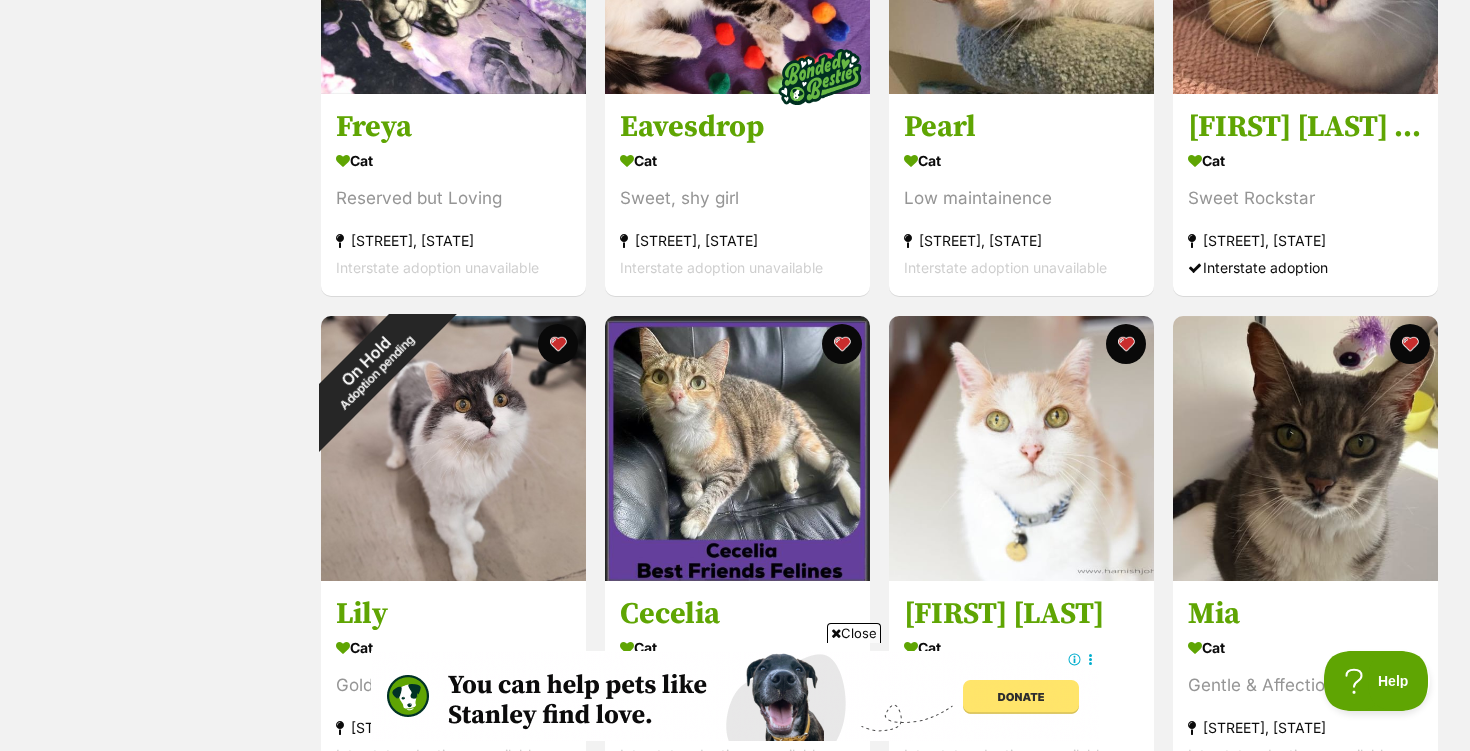 click on "Status
All
Remove filter
Available" at bounding box center (164, 1077) 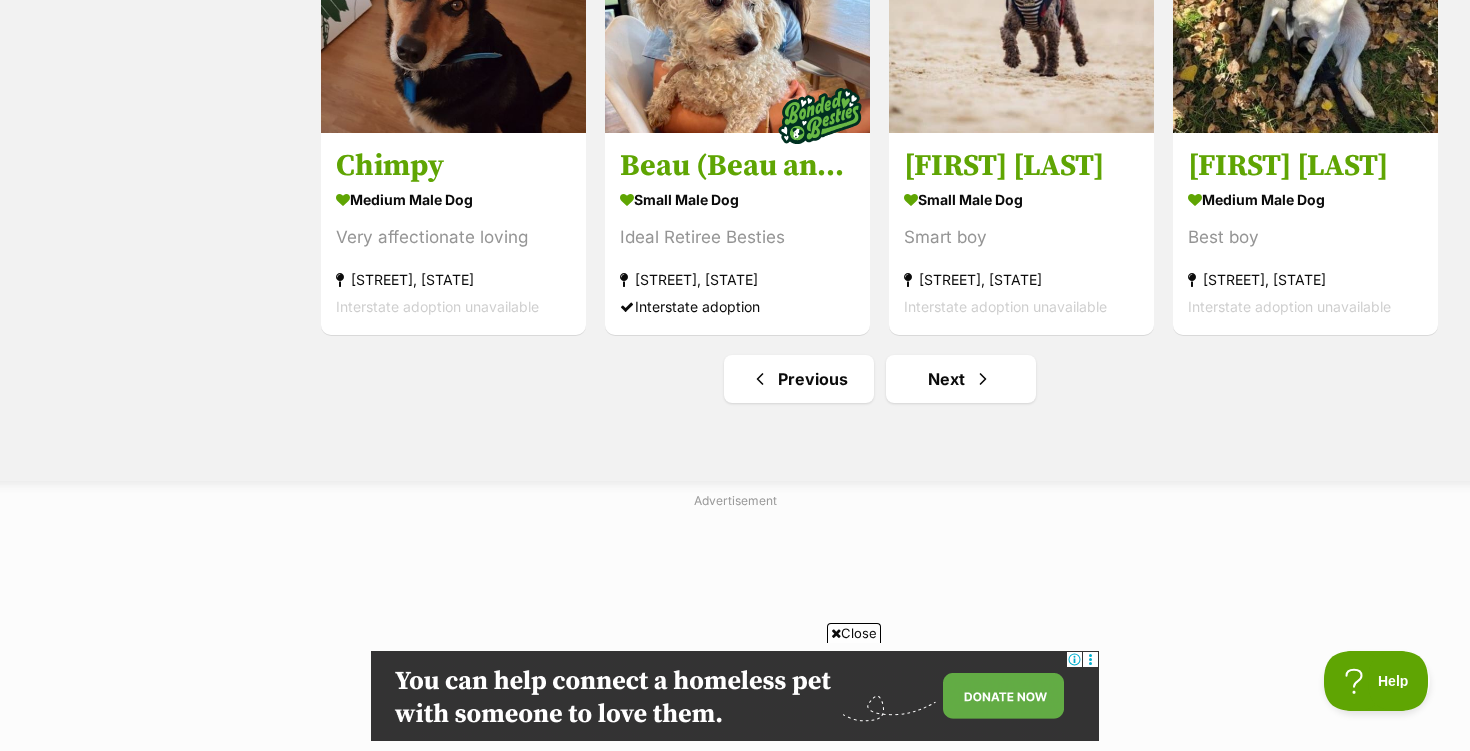 scroll, scrollTop: 2490, scrollLeft: 0, axis: vertical 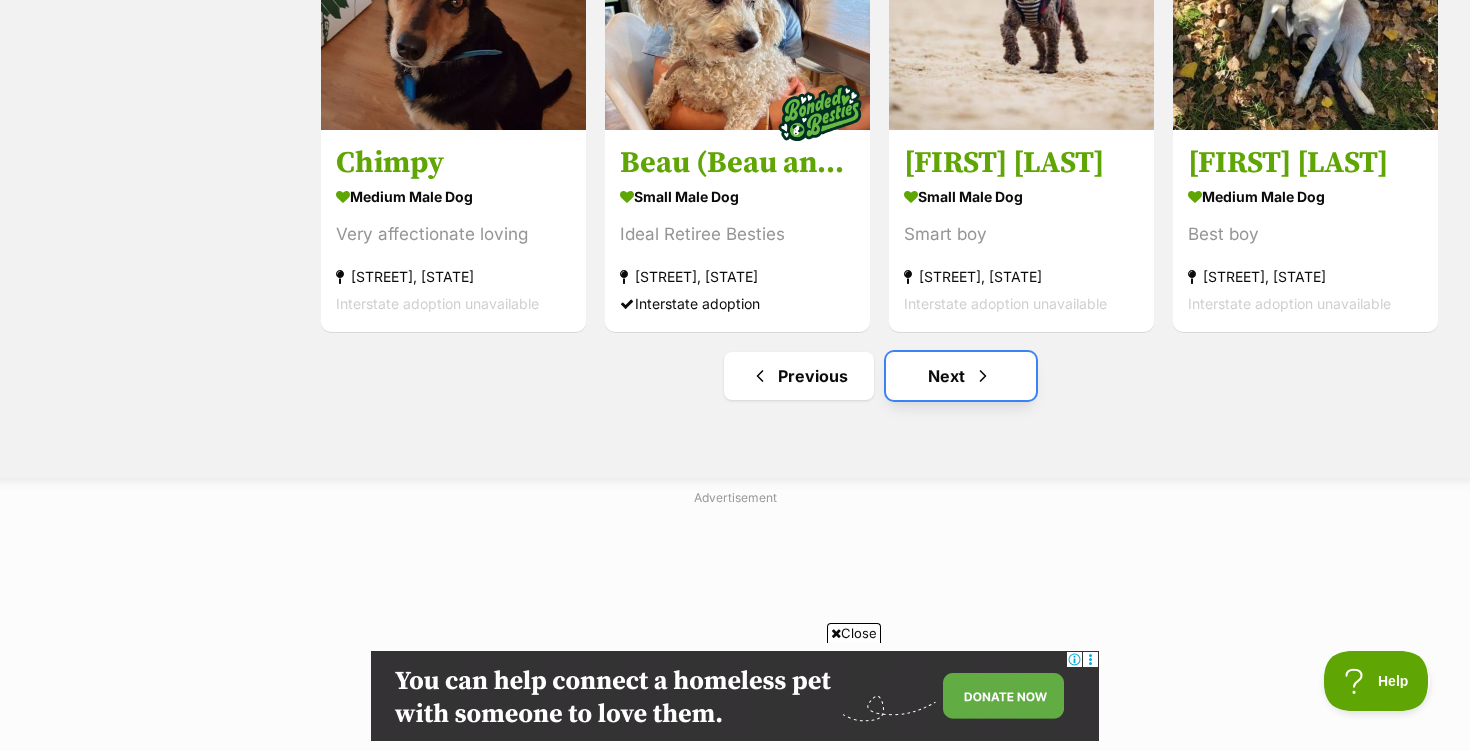 click on "Next" at bounding box center (961, 376) 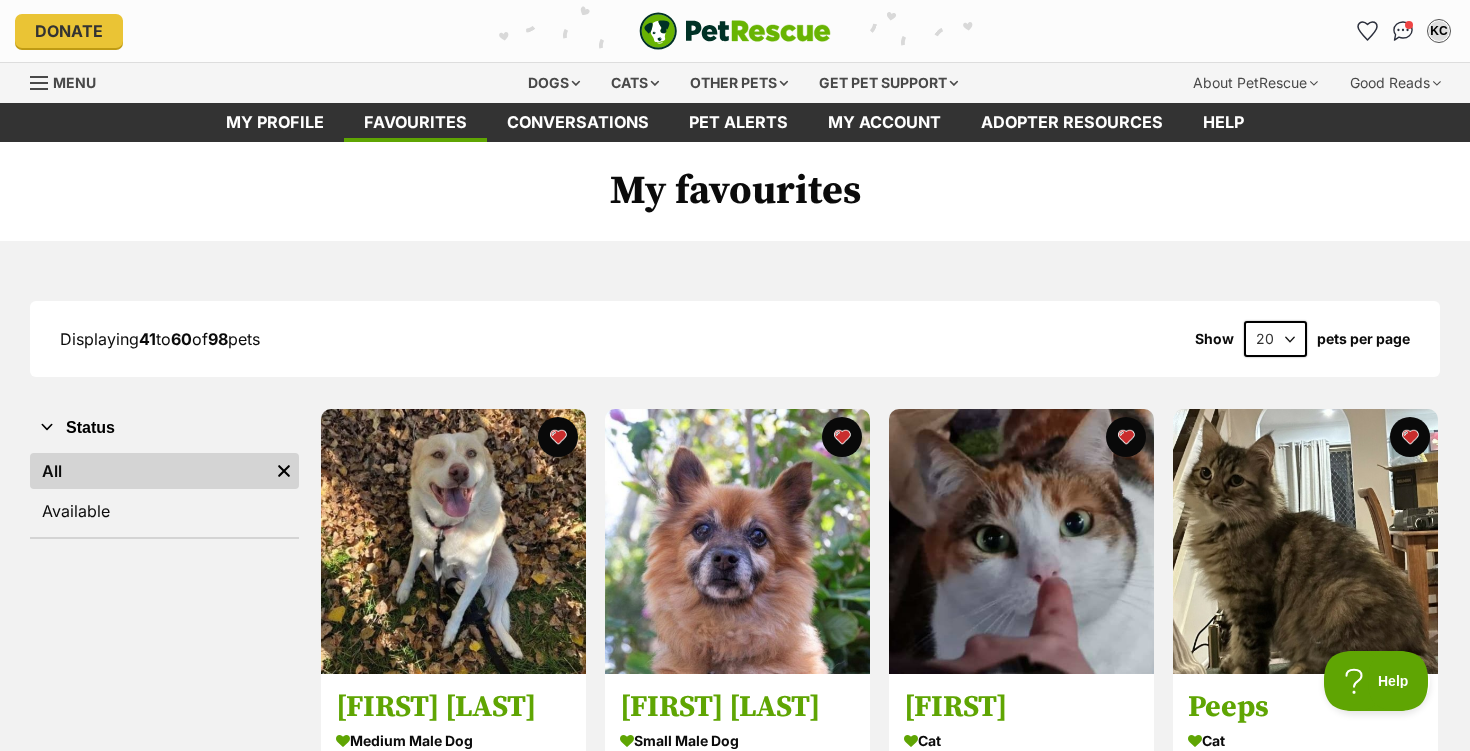 scroll, scrollTop: 0, scrollLeft: 0, axis: both 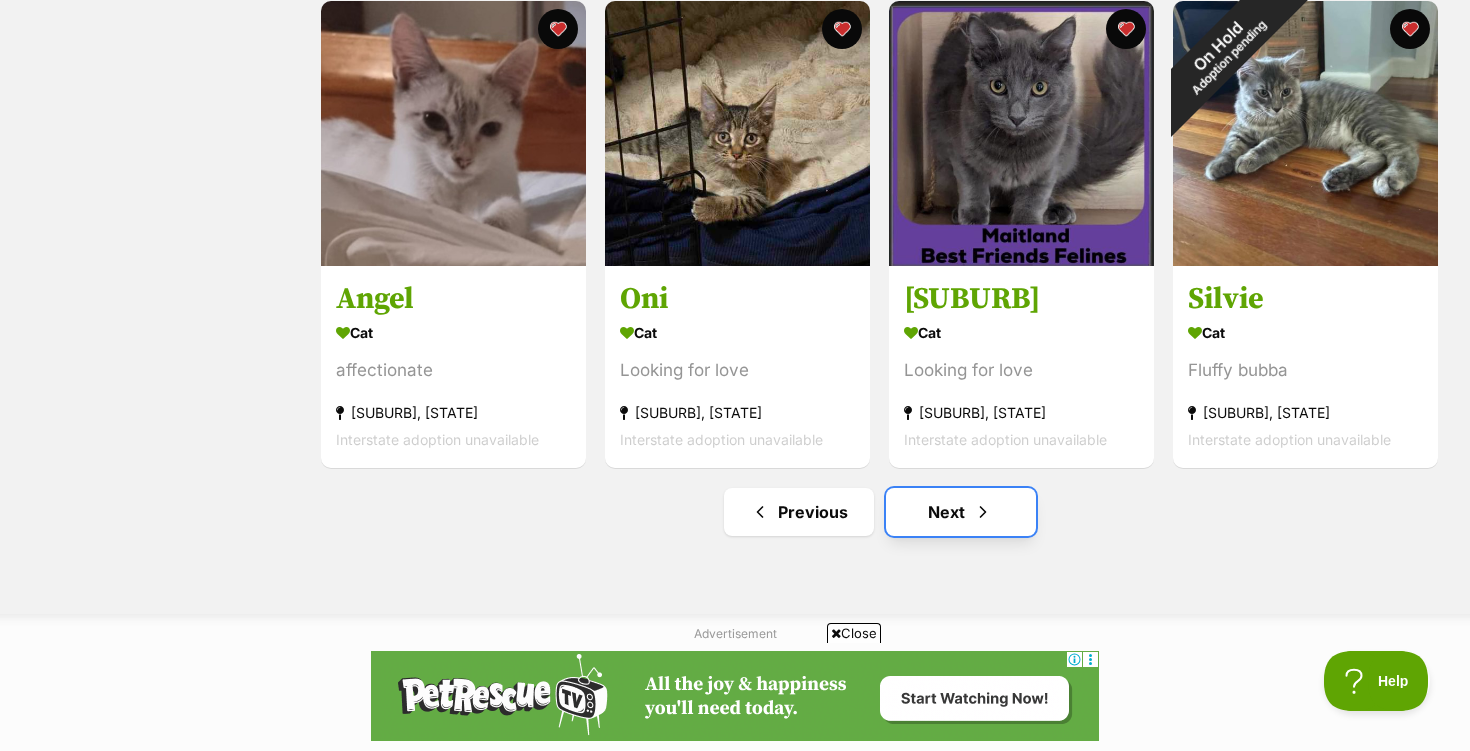 click on "Next" at bounding box center (961, 512) 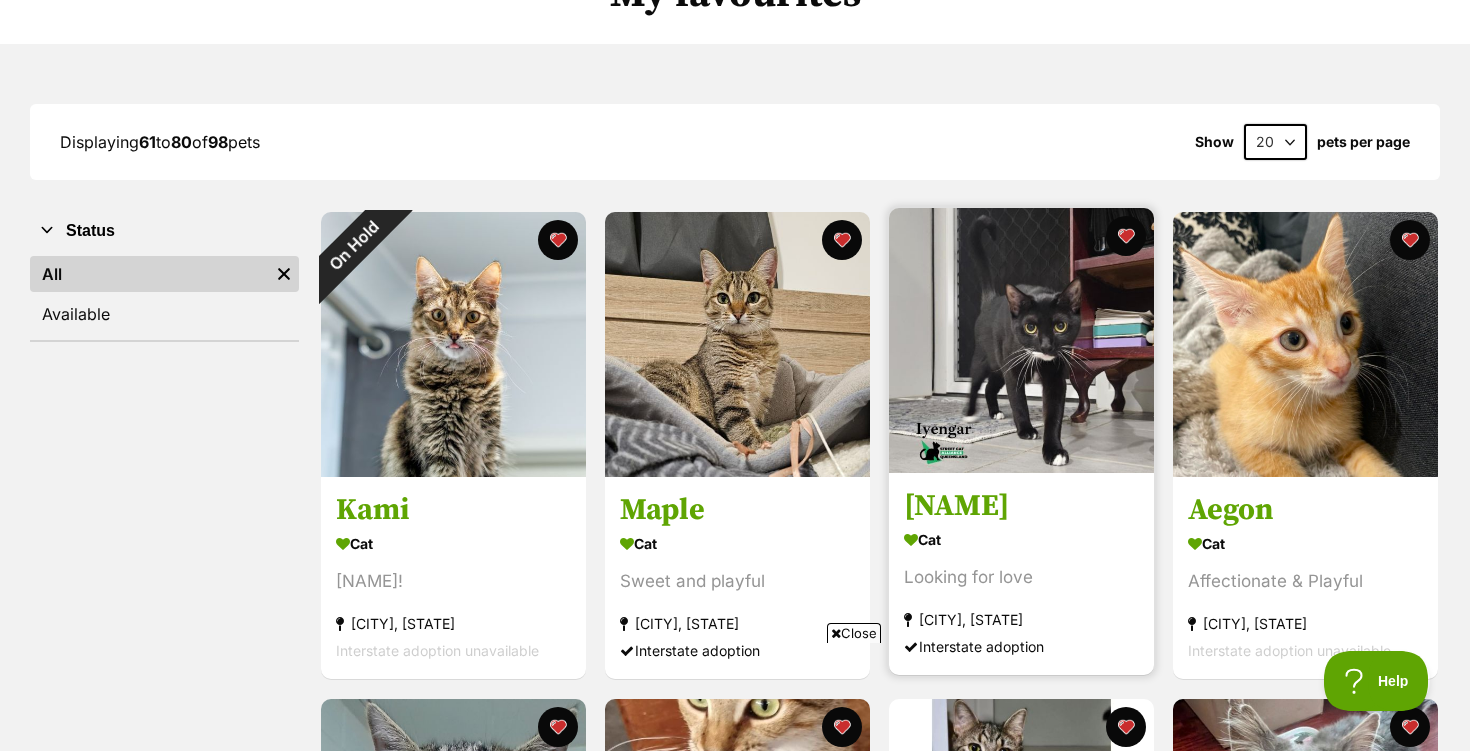 scroll, scrollTop: 209, scrollLeft: 0, axis: vertical 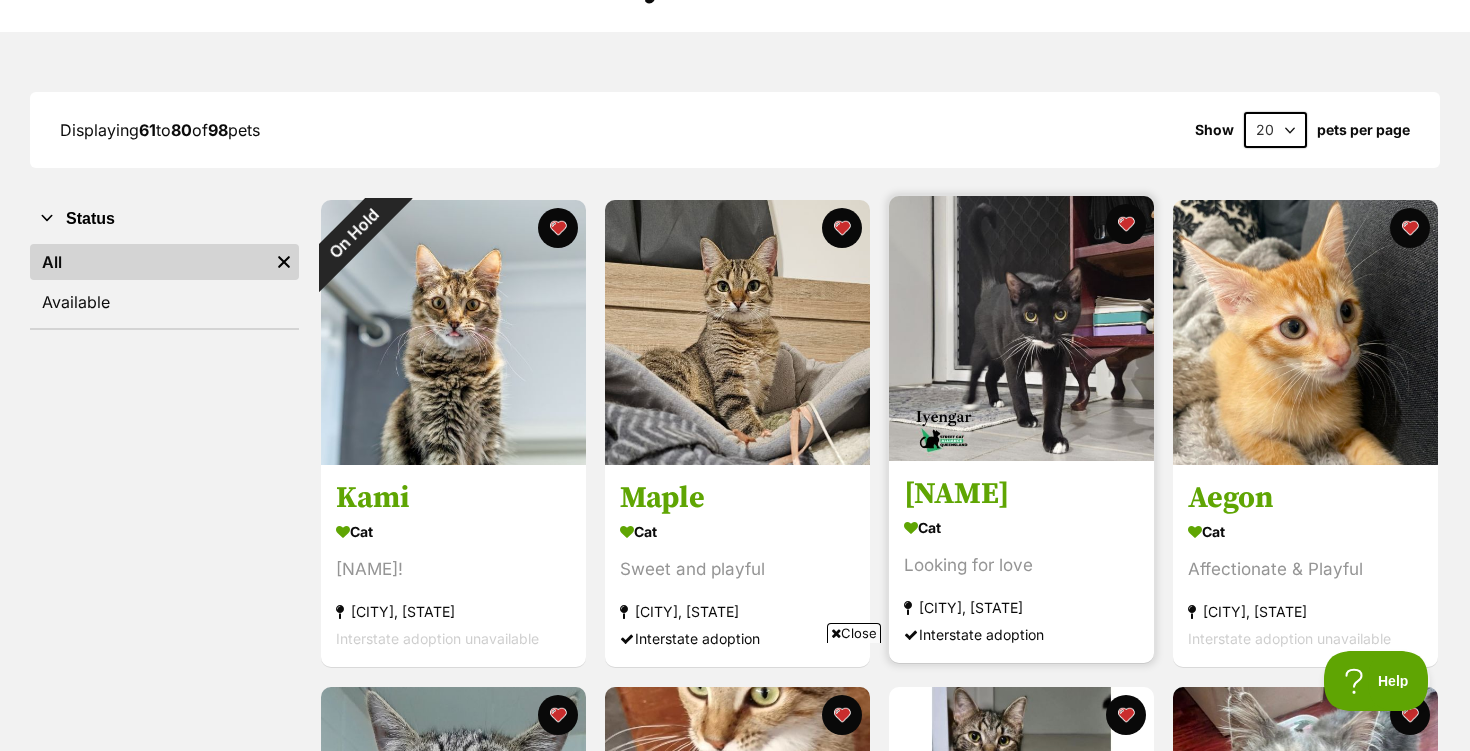 click on "Iyengar" at bounding box center (1021, 495) 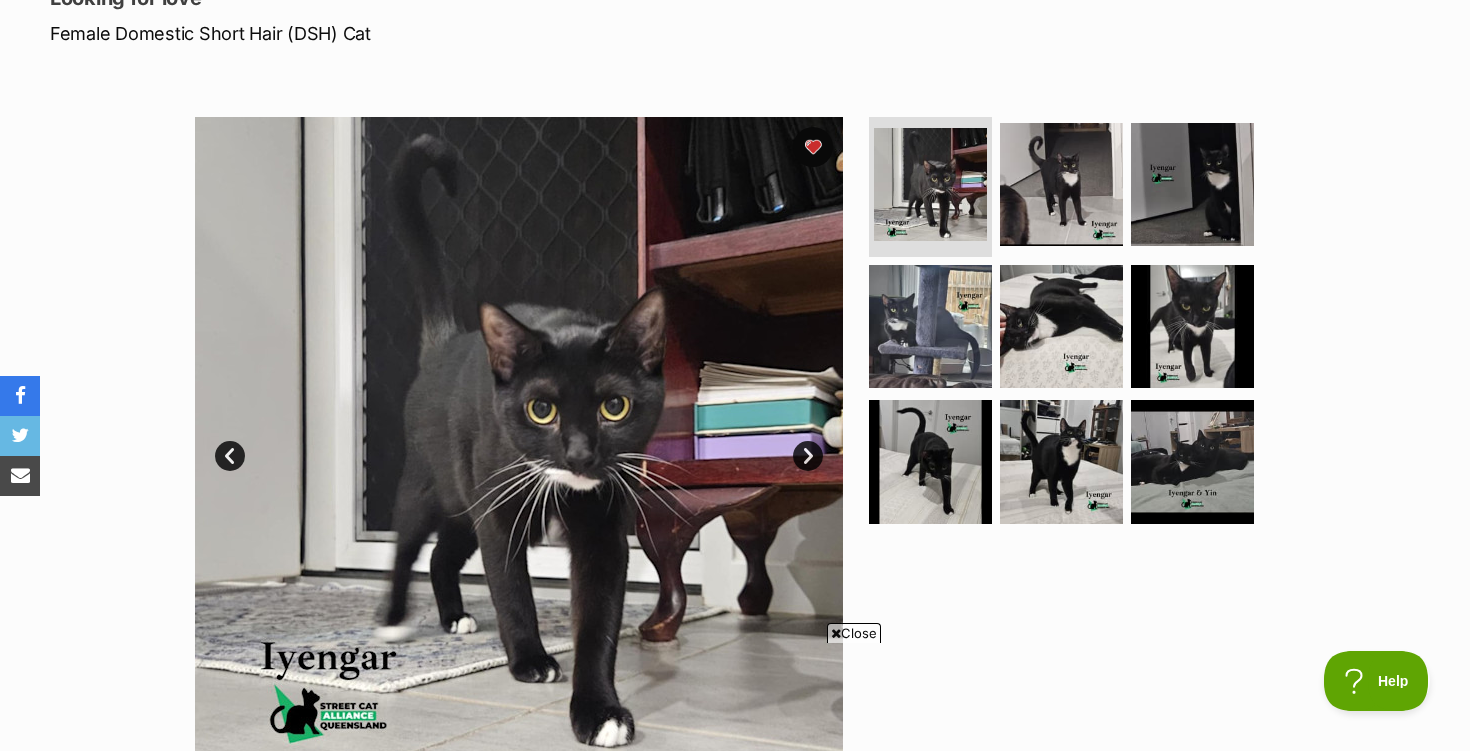 scroll, scrollTop: 326, scrollLeft: 0, axis: vertical 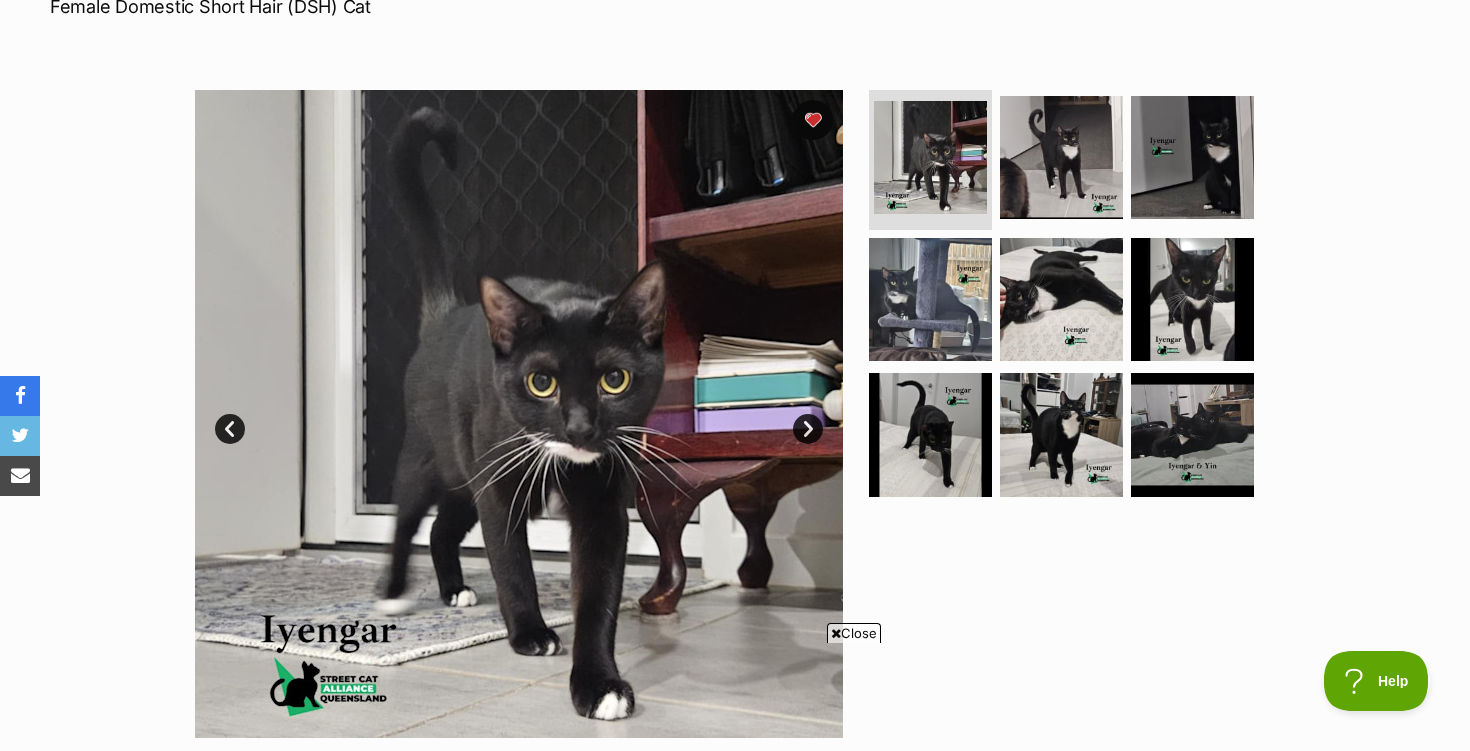 click on "Next" at bounding box center (808, 429) 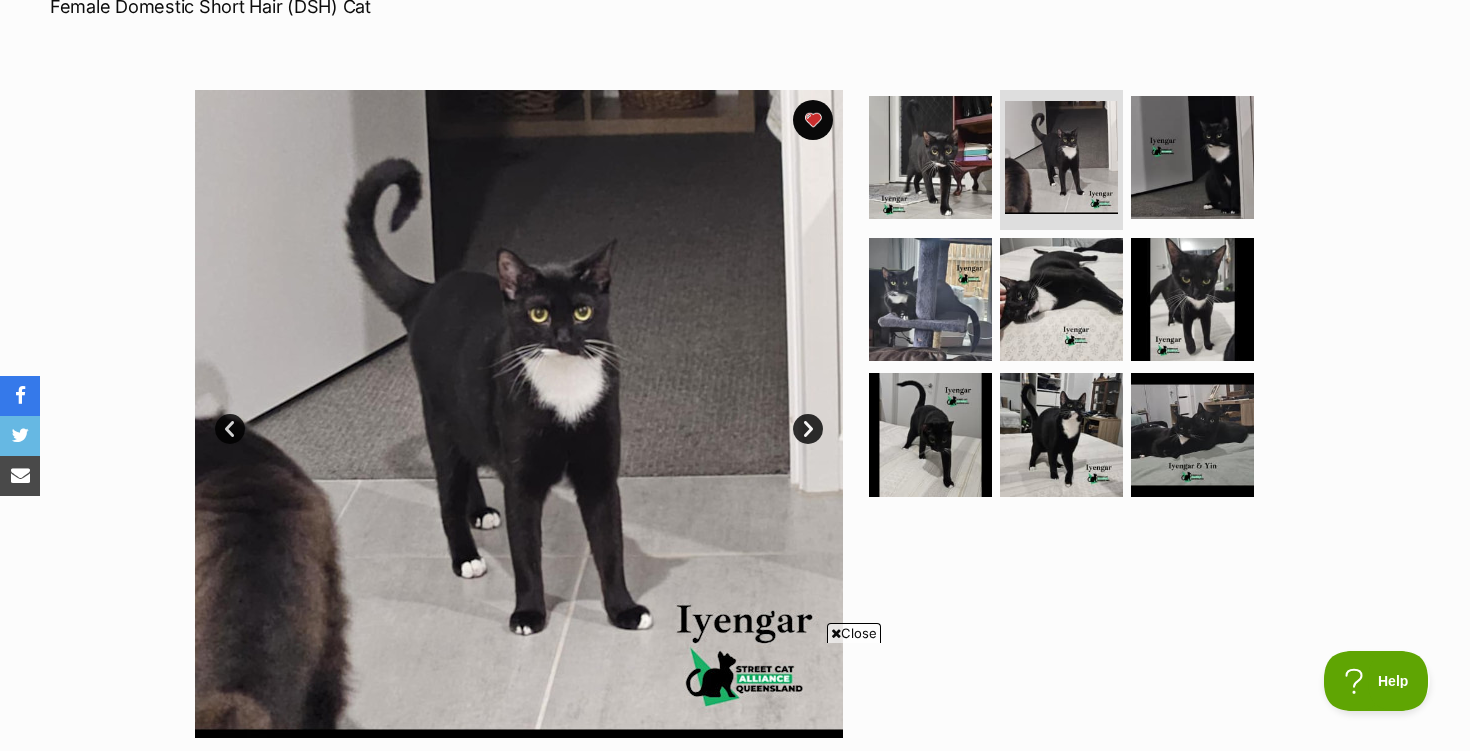 click on "Next" at bounding box center [808, 429] 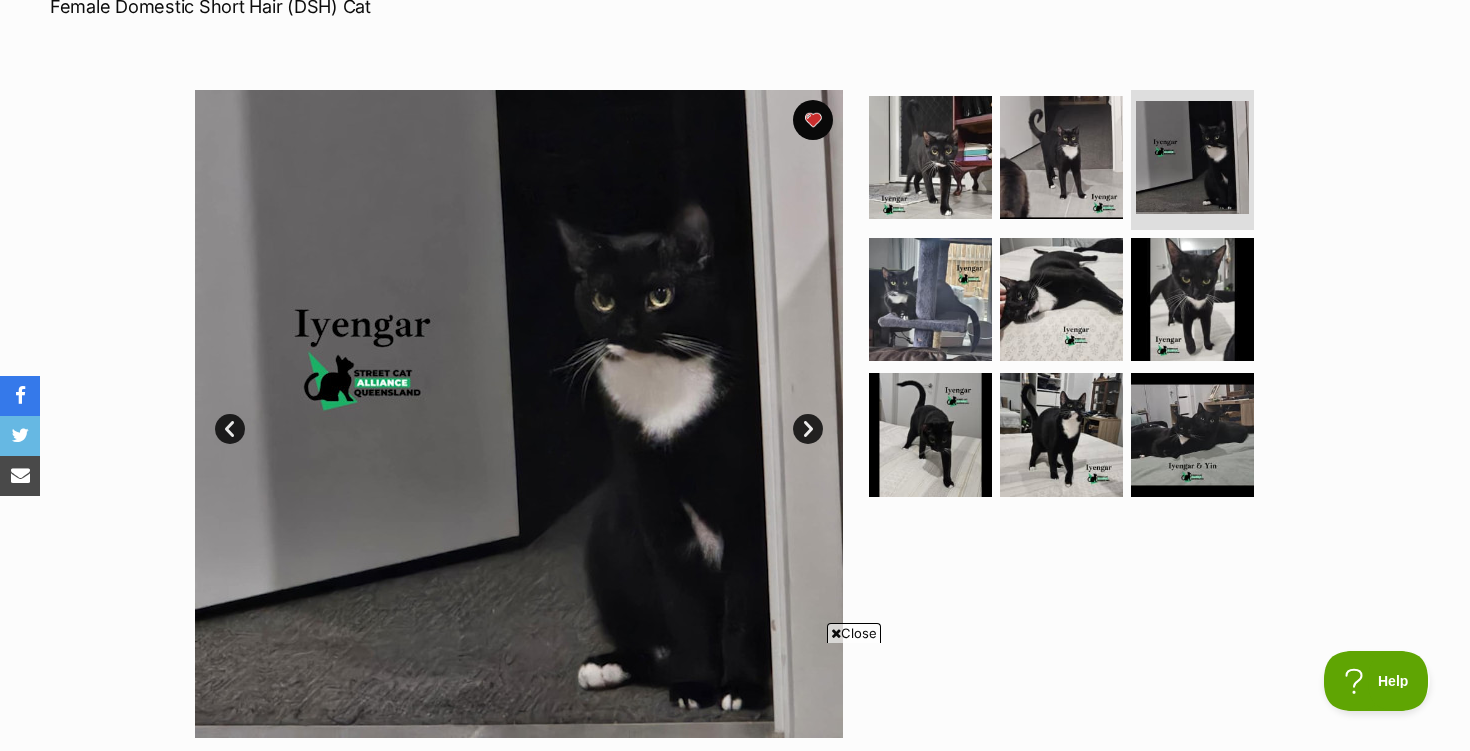 click on "Next" at bounding box center [808, 429] 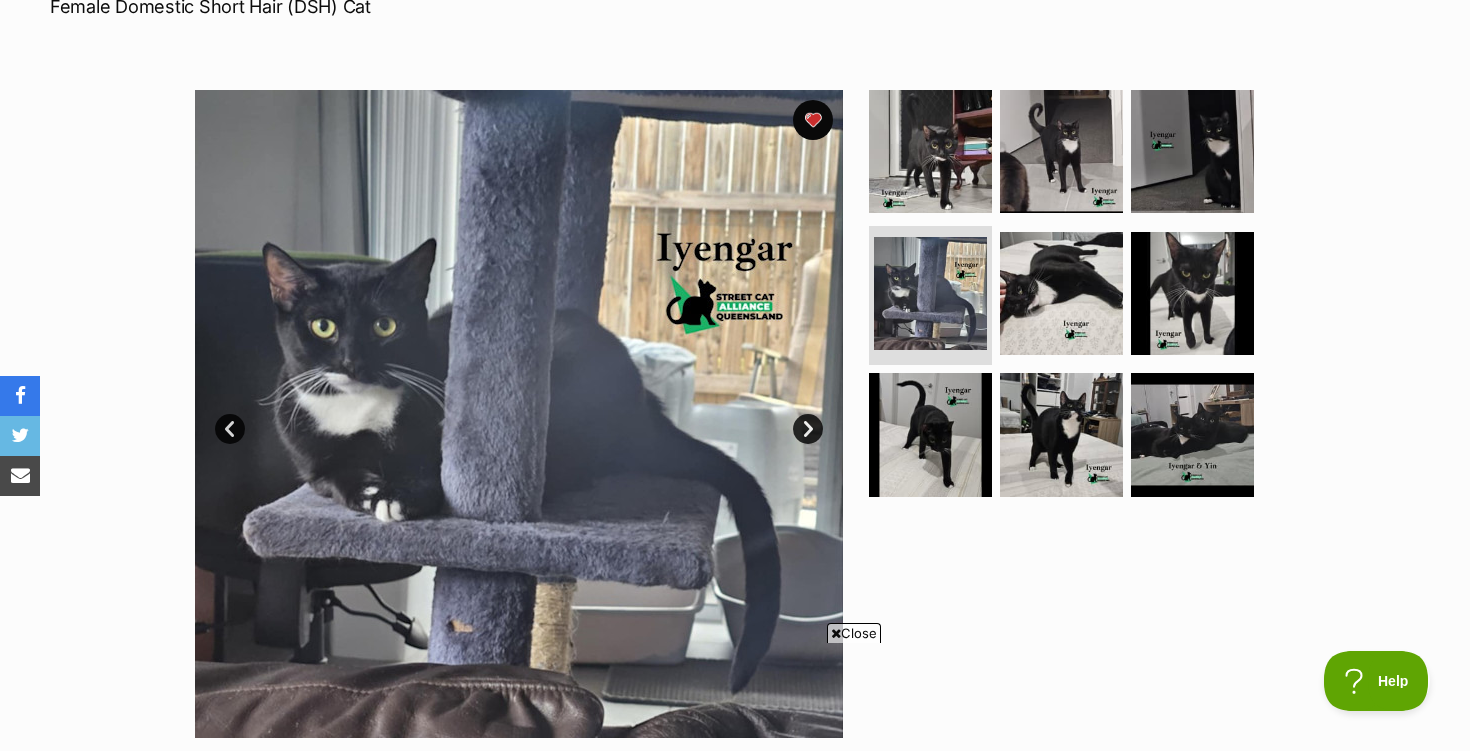 click on "Next" at bounding box center (808, 429) 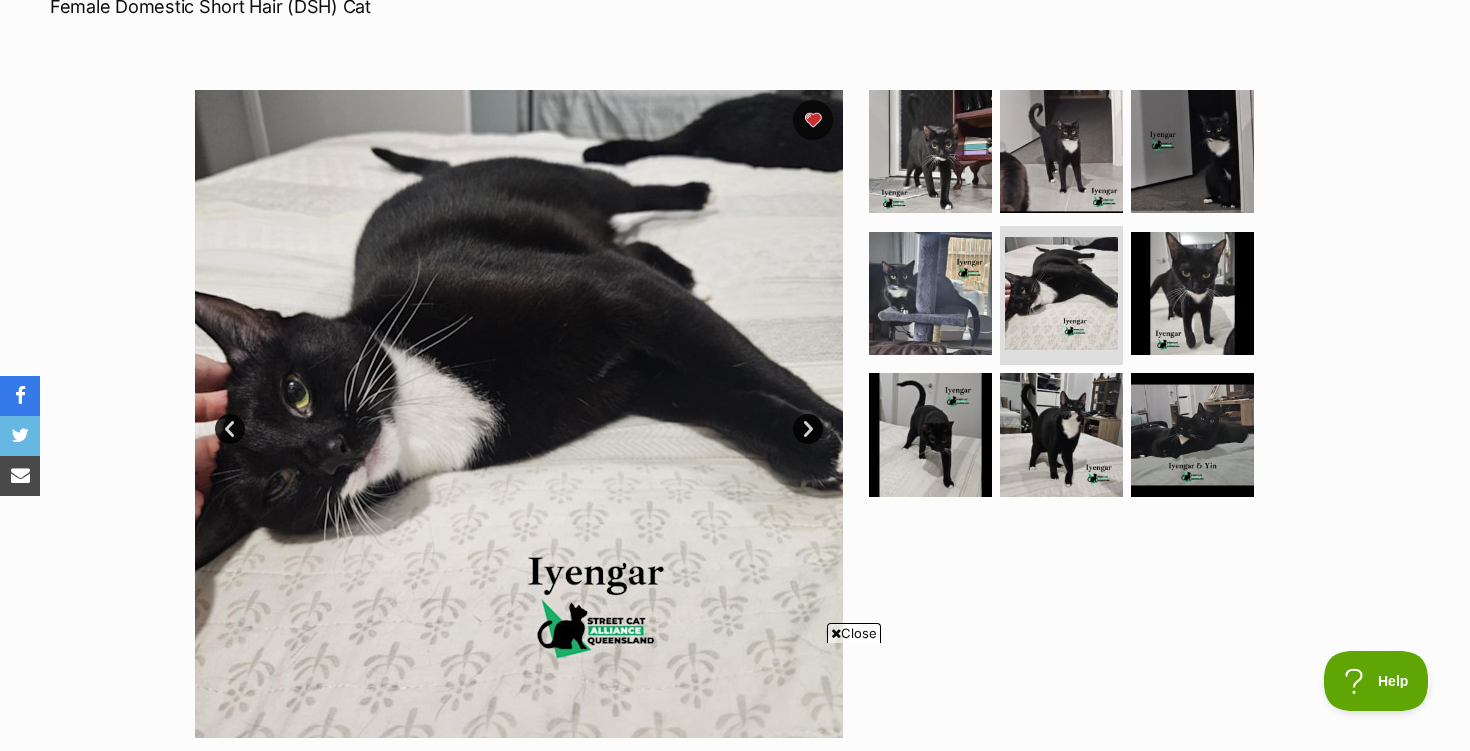 click on "Next" at bounding box center [808, 429] 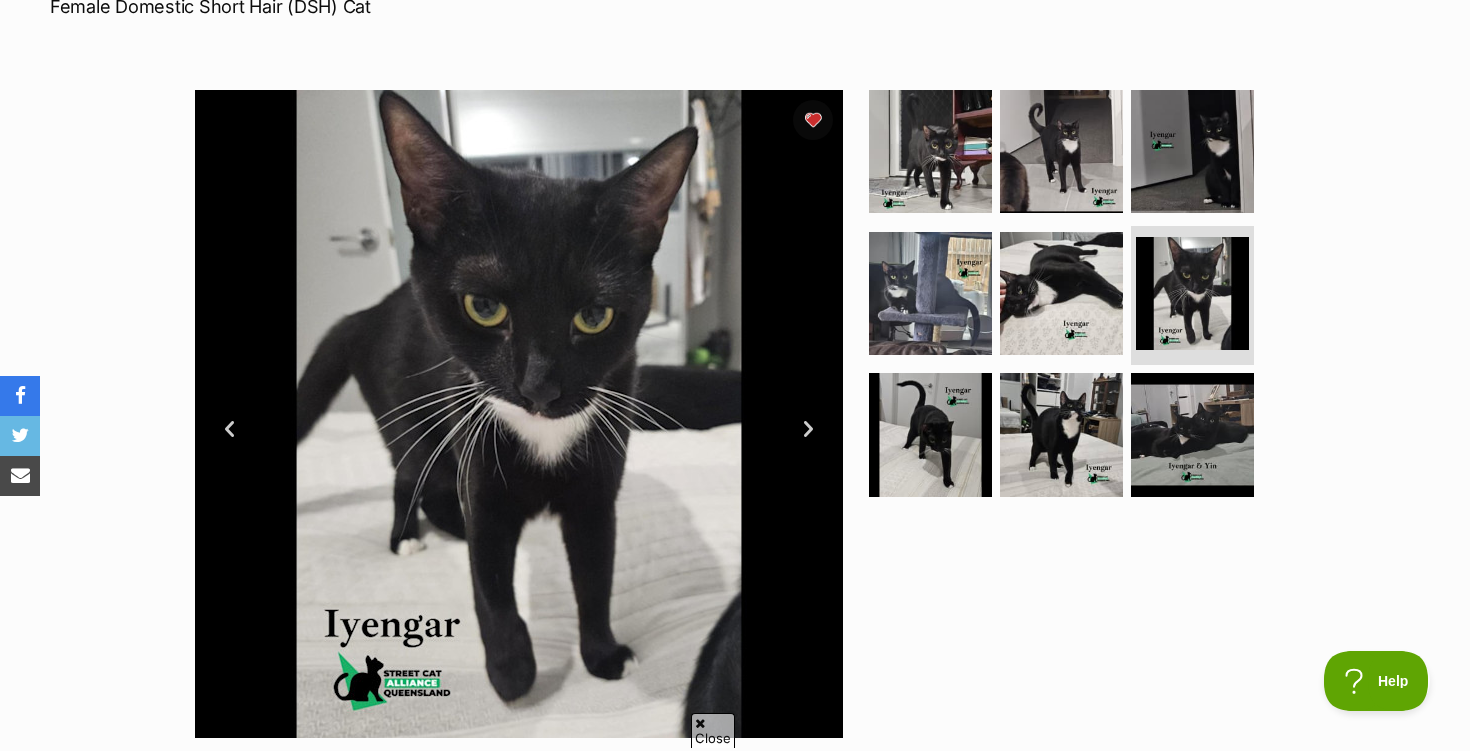 click on "Next" at bounding box center [808, 429] 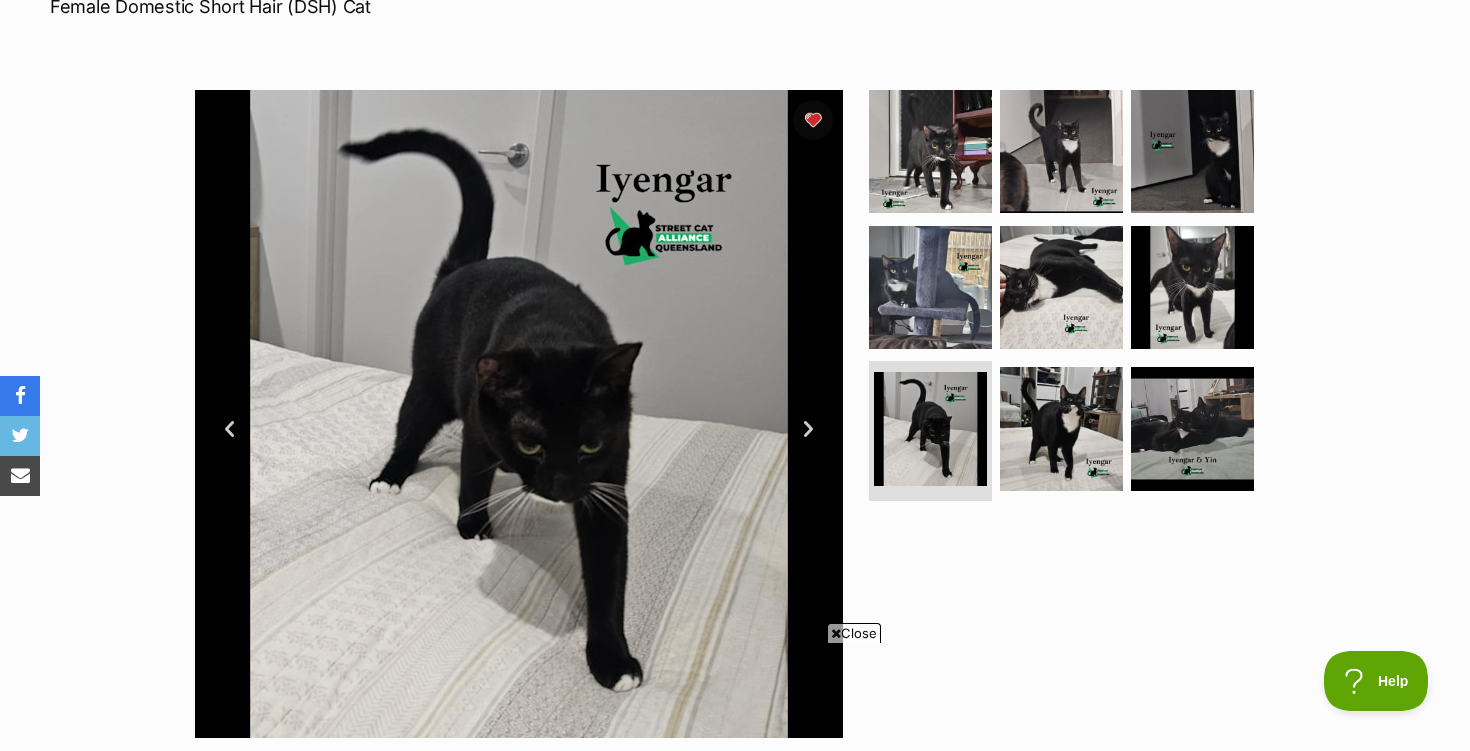 click on "Next" at bounding box center [808, 429] 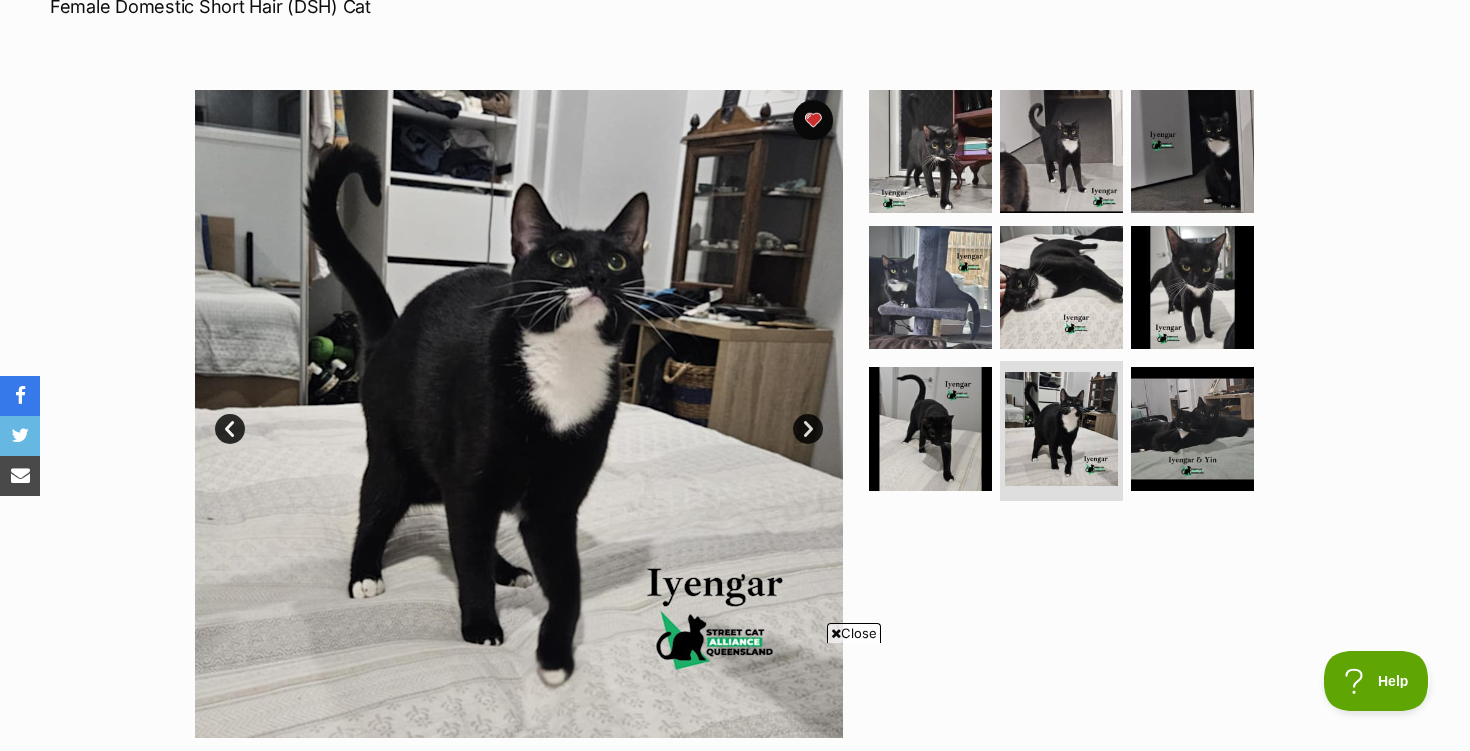 click on "Next" at bounding box center [808, 429] 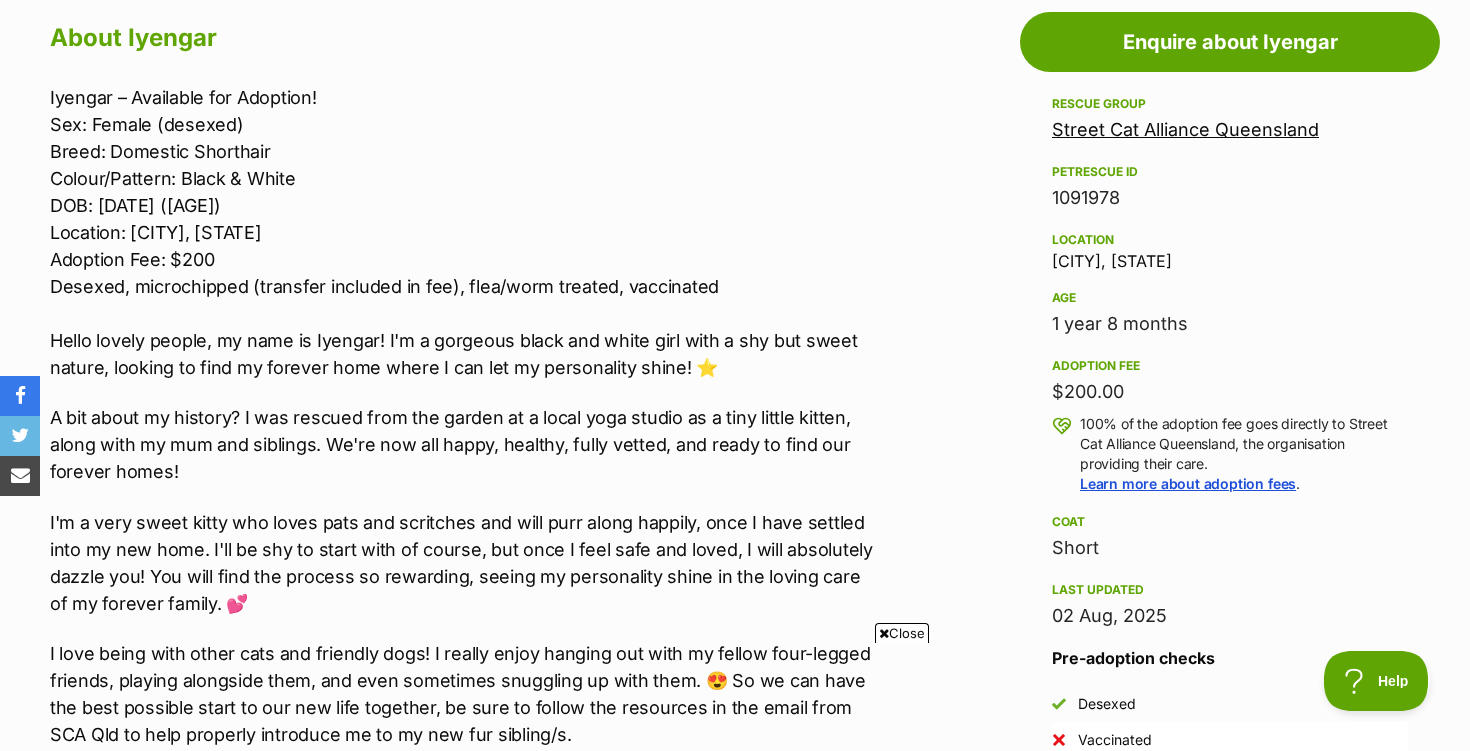 scroll, scrollTop: 0, scrollLeft: 0, axis: both 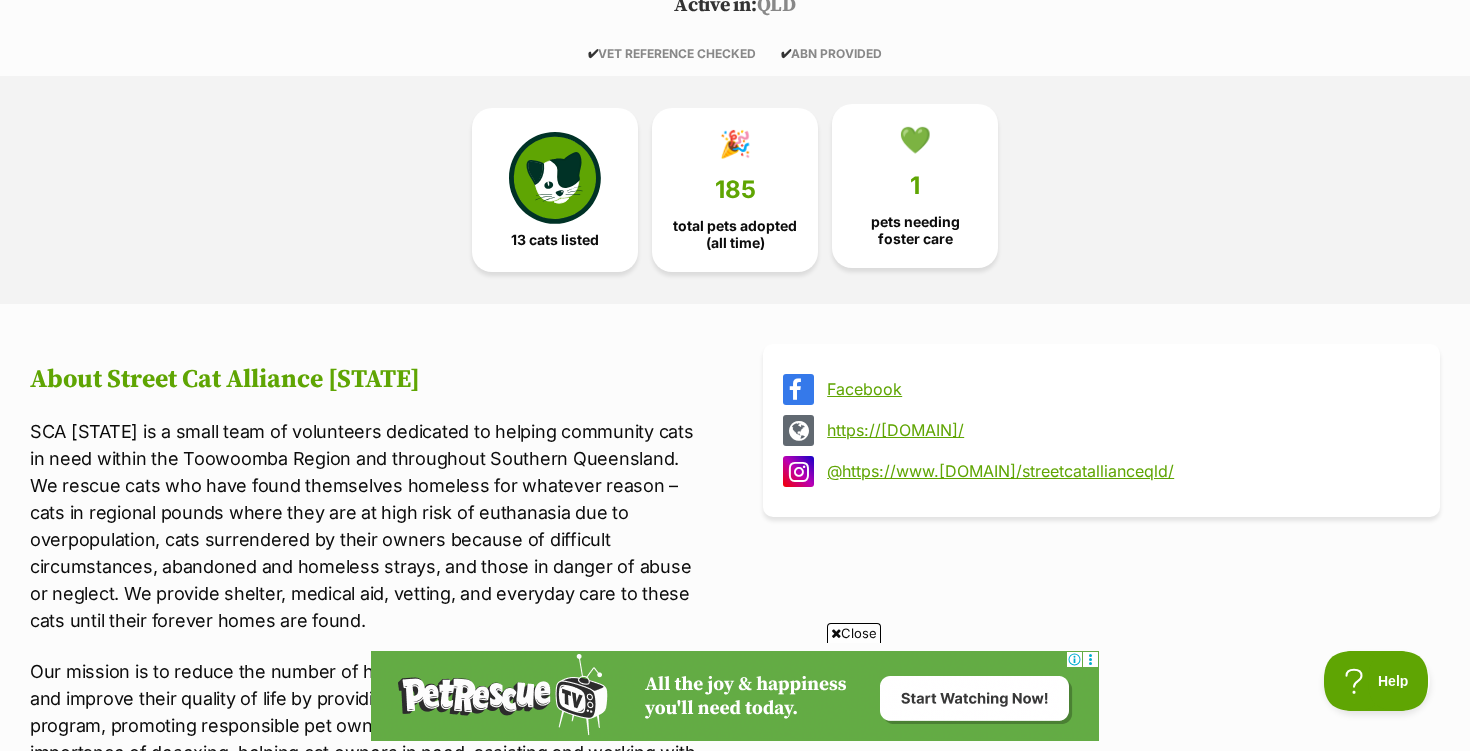 click on "💚
1
pets needing foster care" at bounding box center (915, 186) 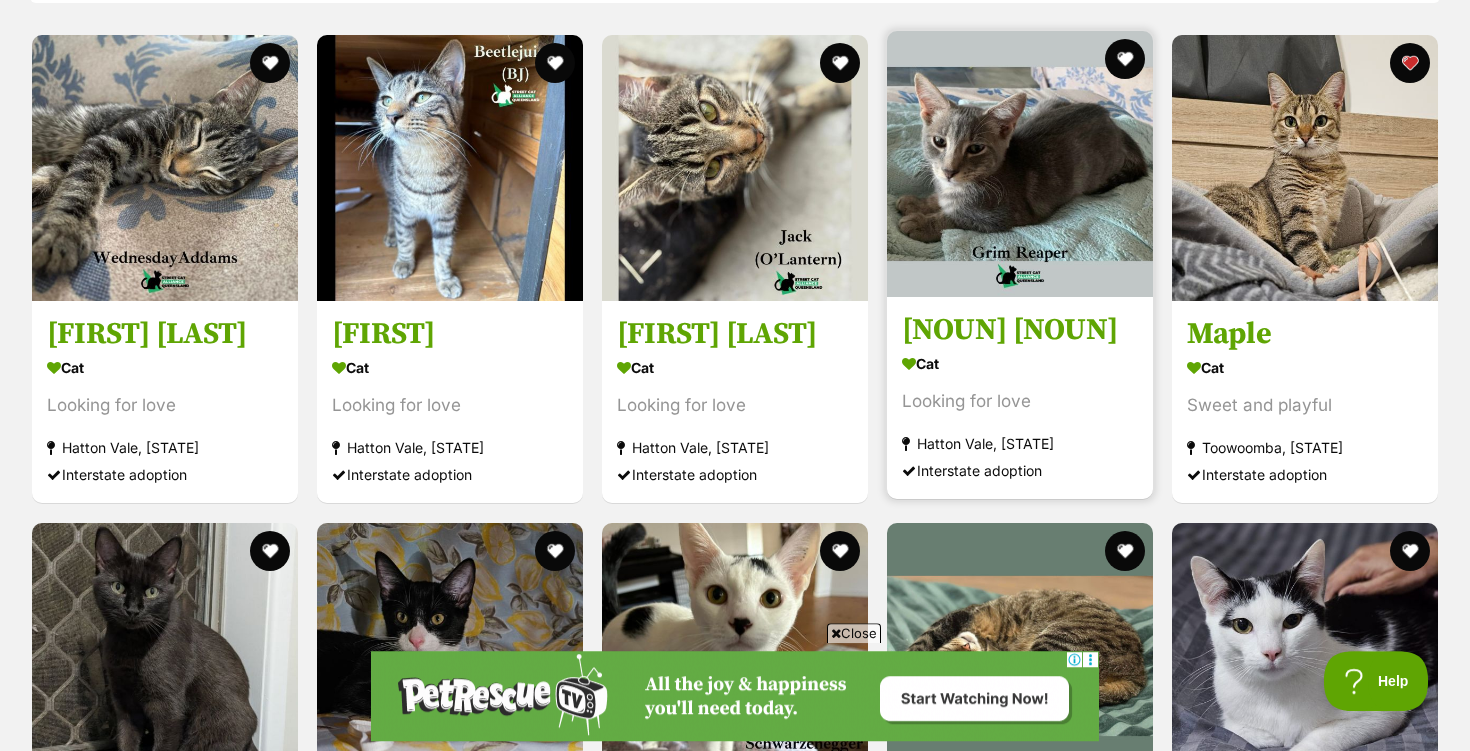 scroll, scrollTop: 2215, scrollLeft: 0, axis: vertical 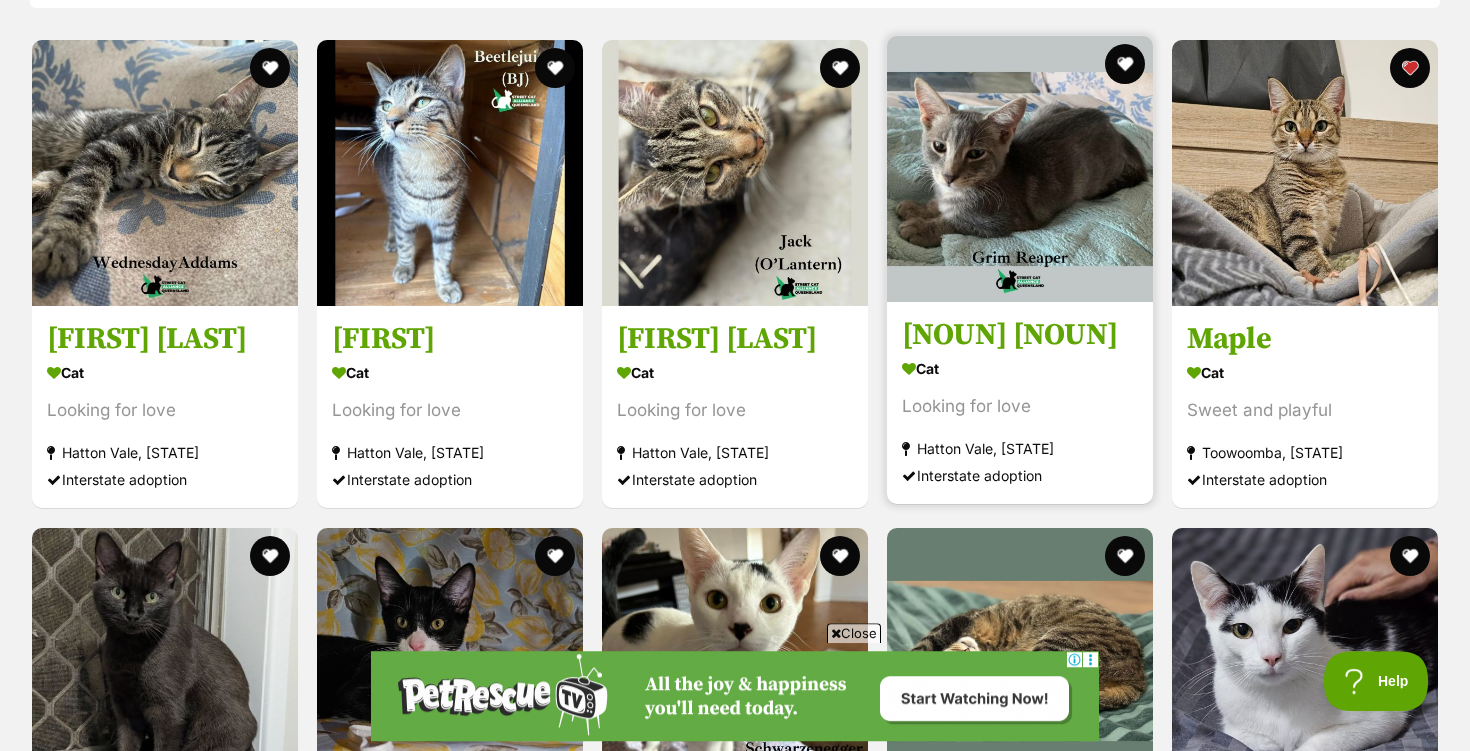 click at bounding box center (1020, 169) 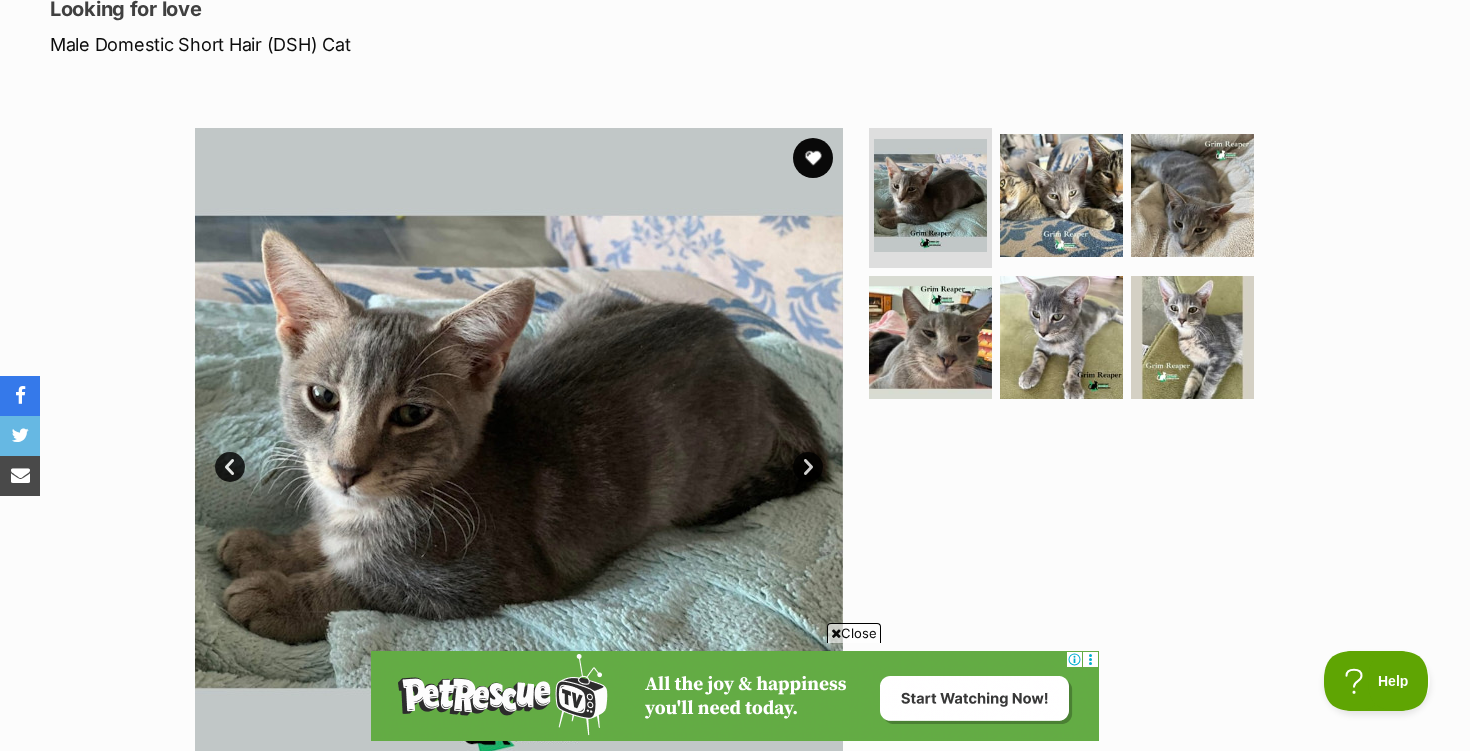 scroll, scrollTop: 294, scrollLeft: 0, axis: vertical 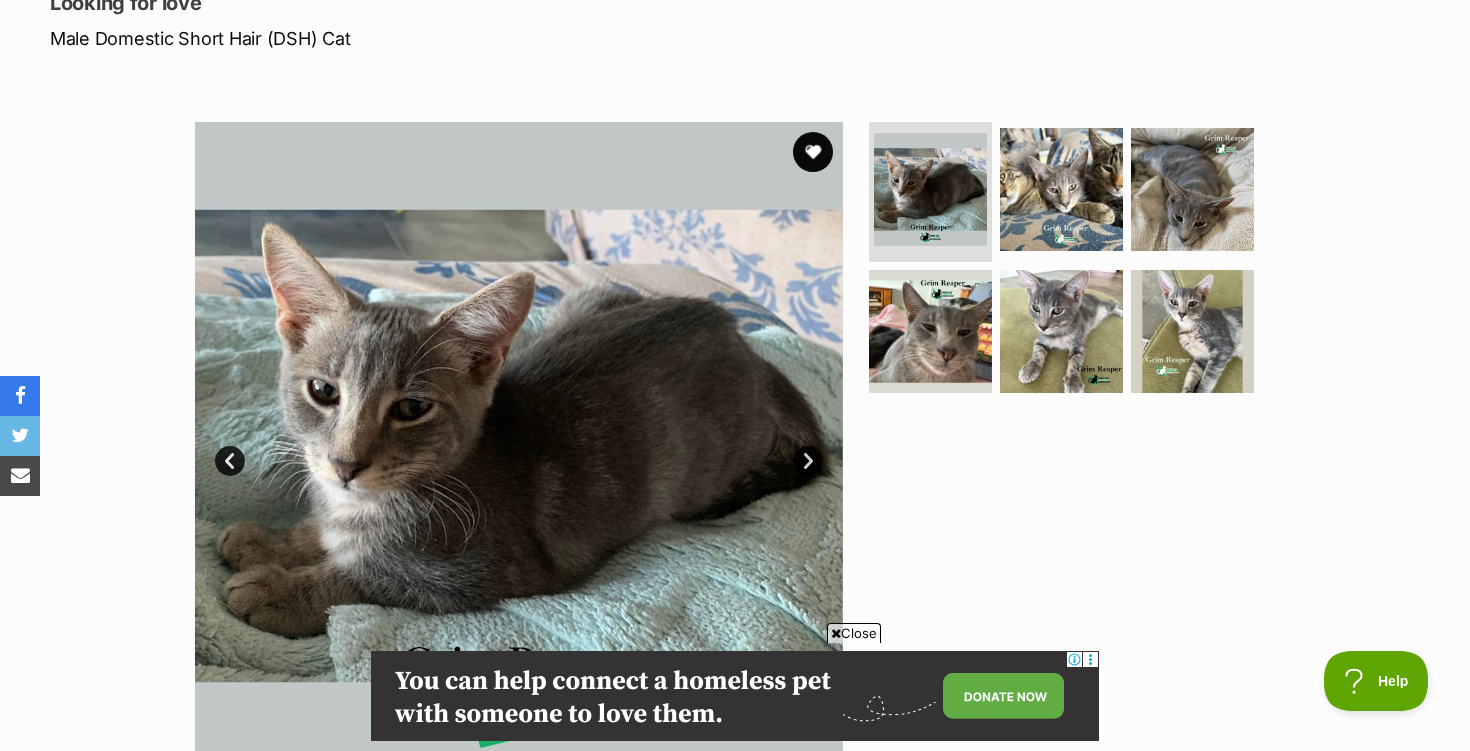 click on "Next" at bounding box center (808, 461) 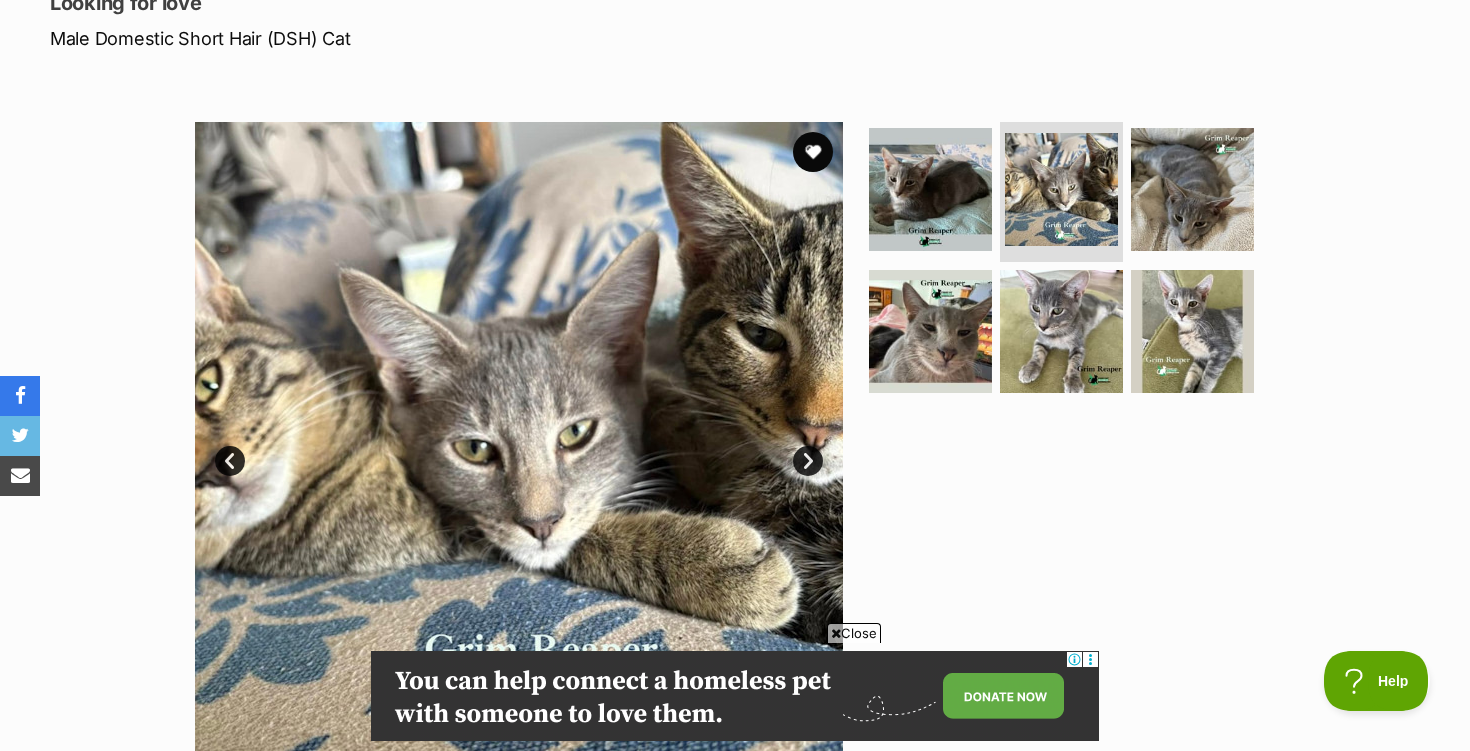 click on "Next" at bounding box center (808, 461) 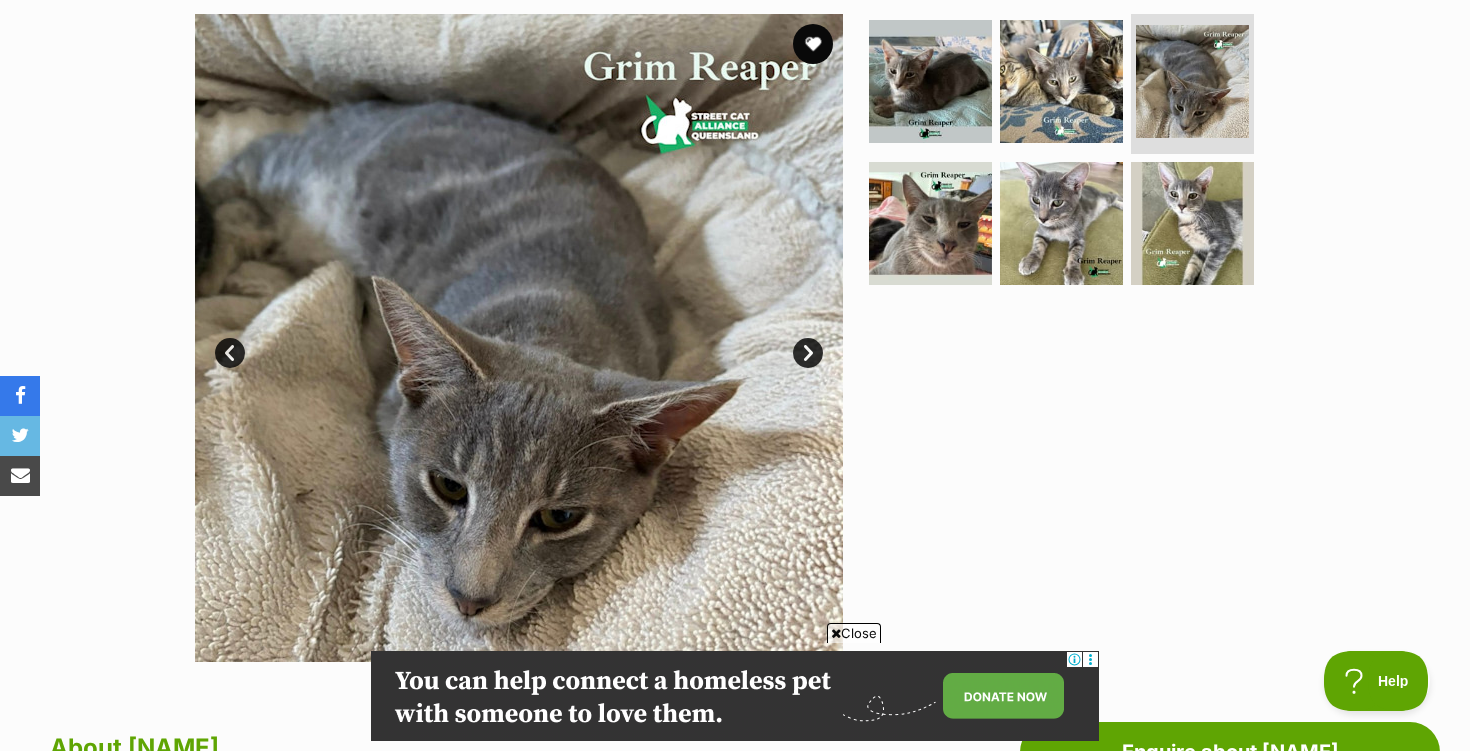 scroll, scrollTop: 398, scrollLeft: 0, axis: vertical 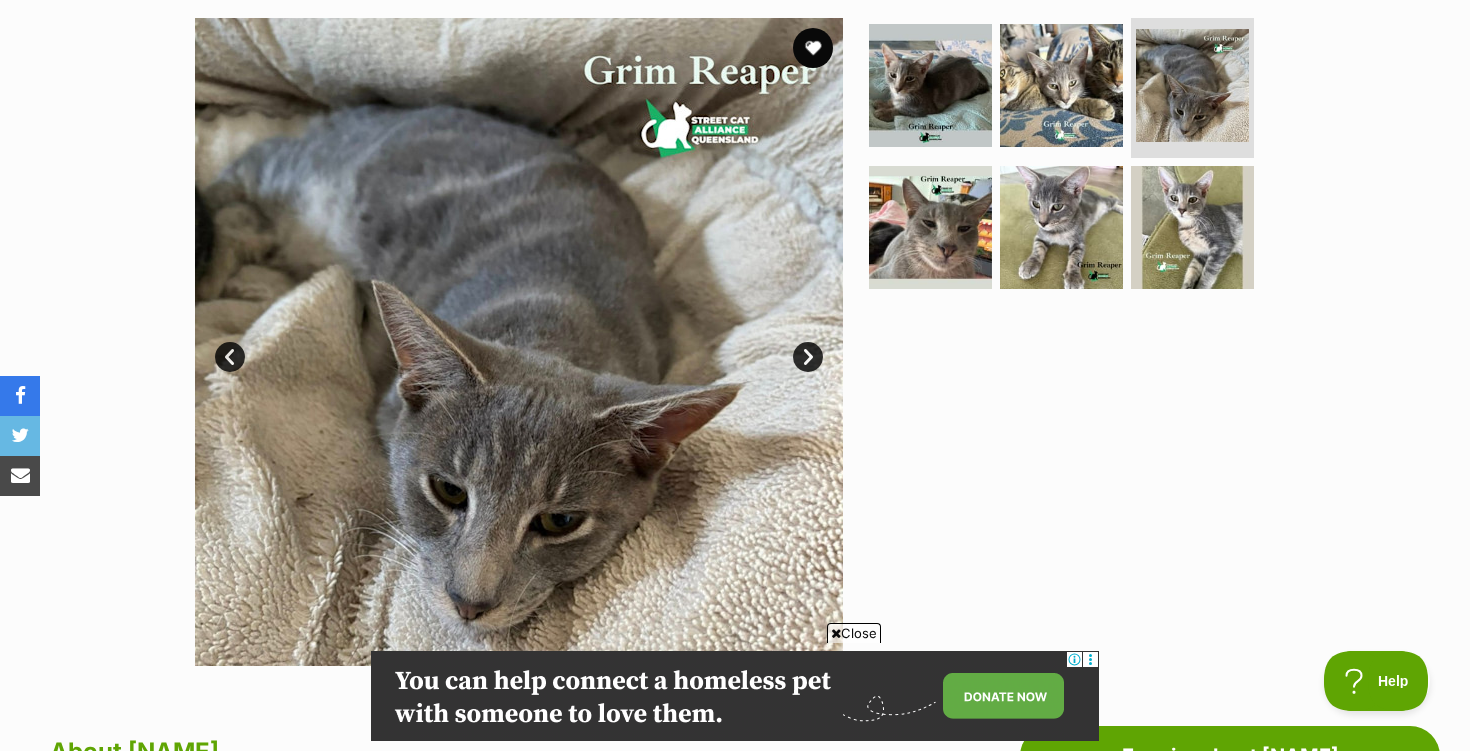 click on "Next" at bounding box center [808, 357] 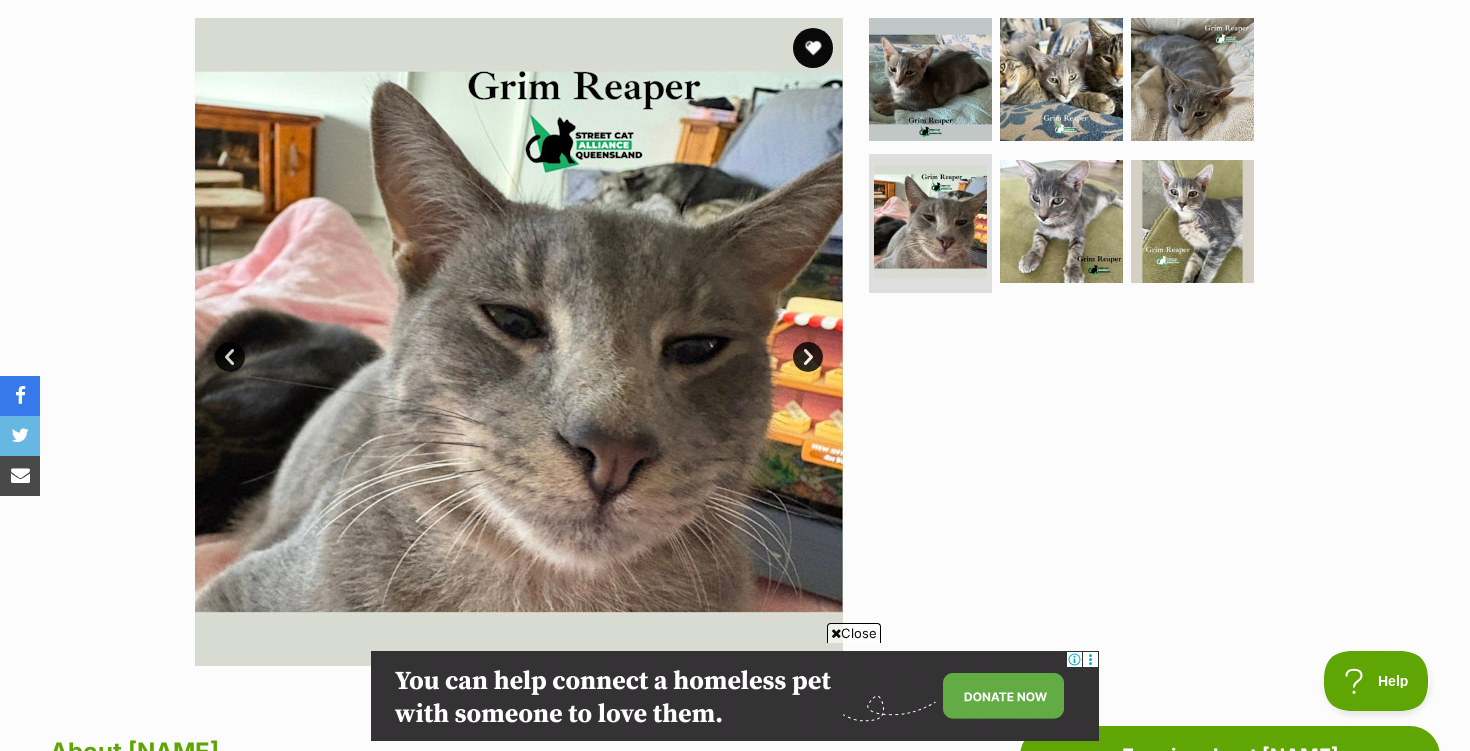 click on "Next" at bounding box center [808, 357] 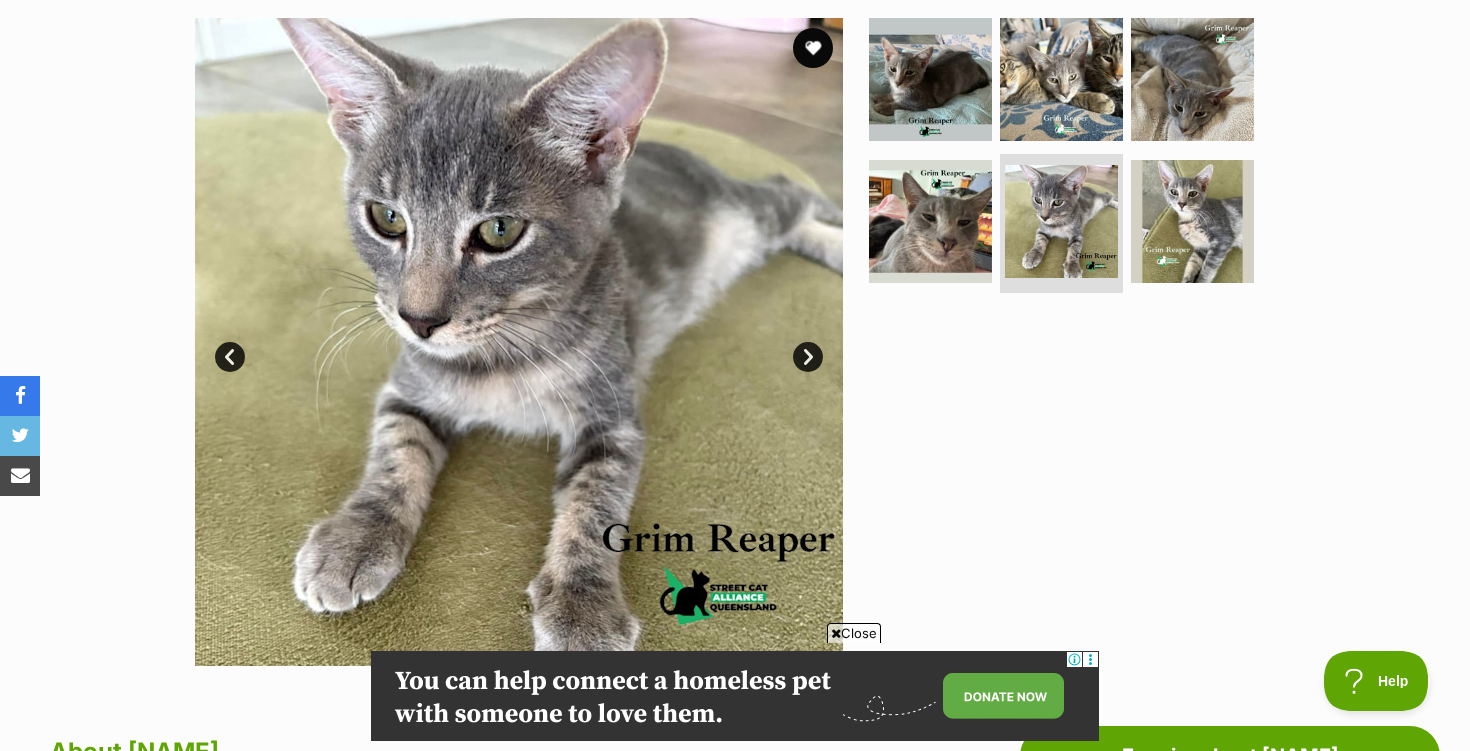 click on "Next" at bounding box center [808, 357] 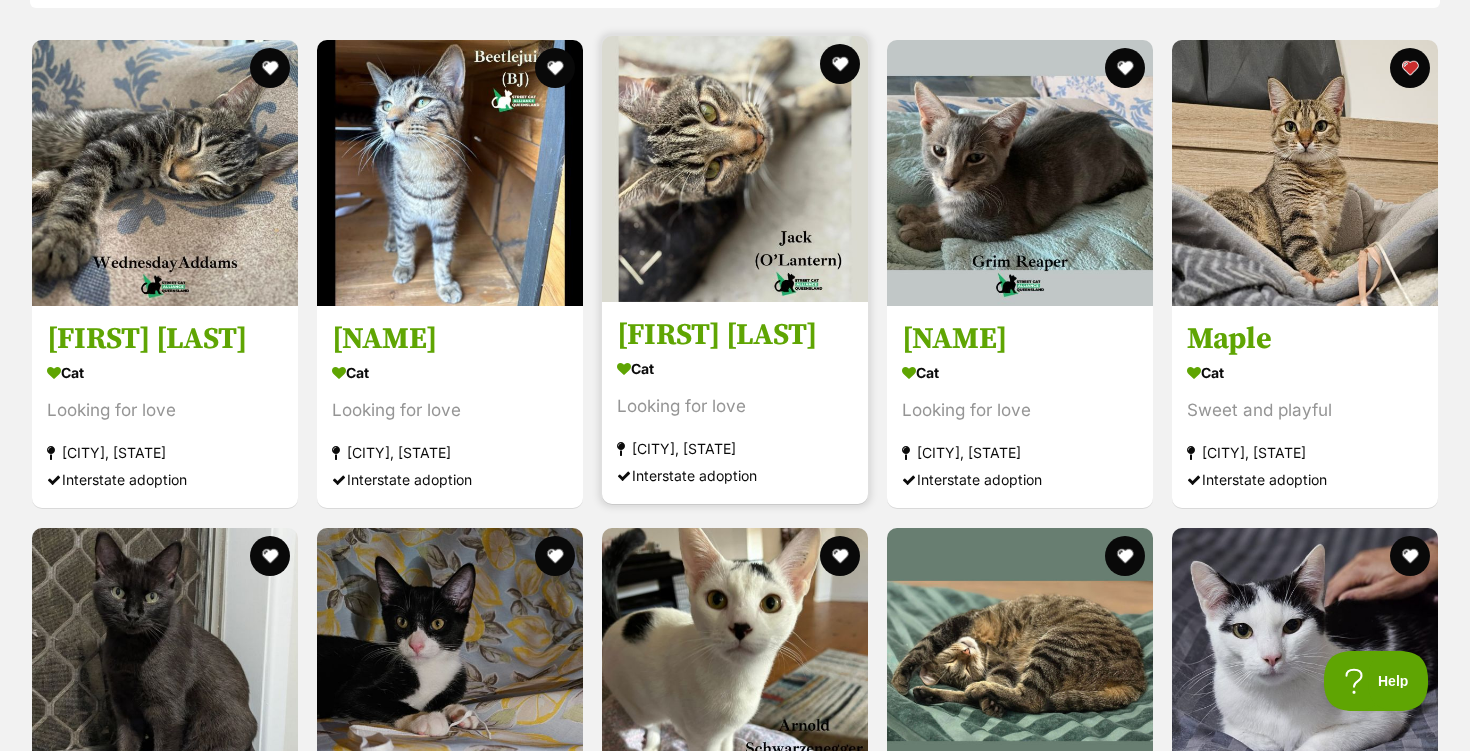 scroll, scrollTop: 0, scrollLeft: 0, axis: both 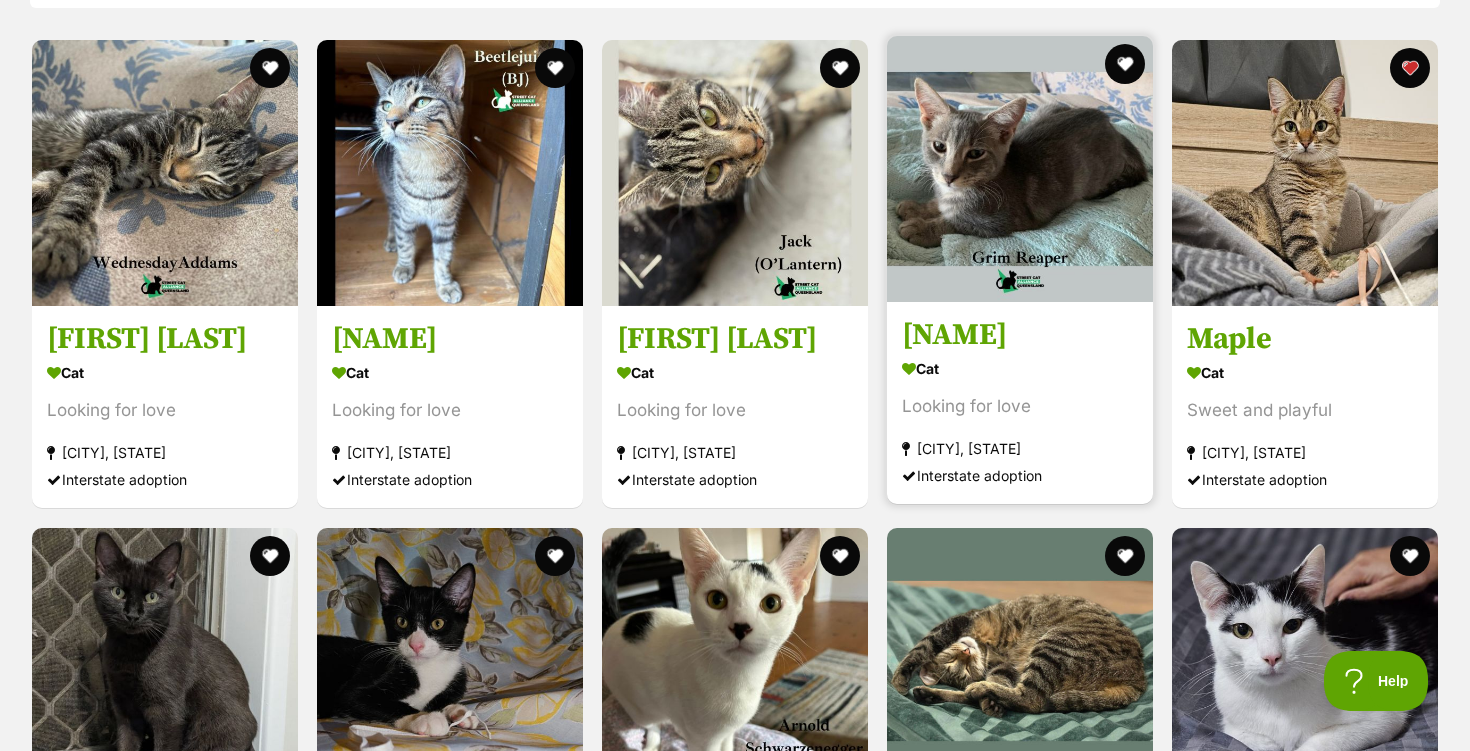 click at bounding box center [1020, 169] 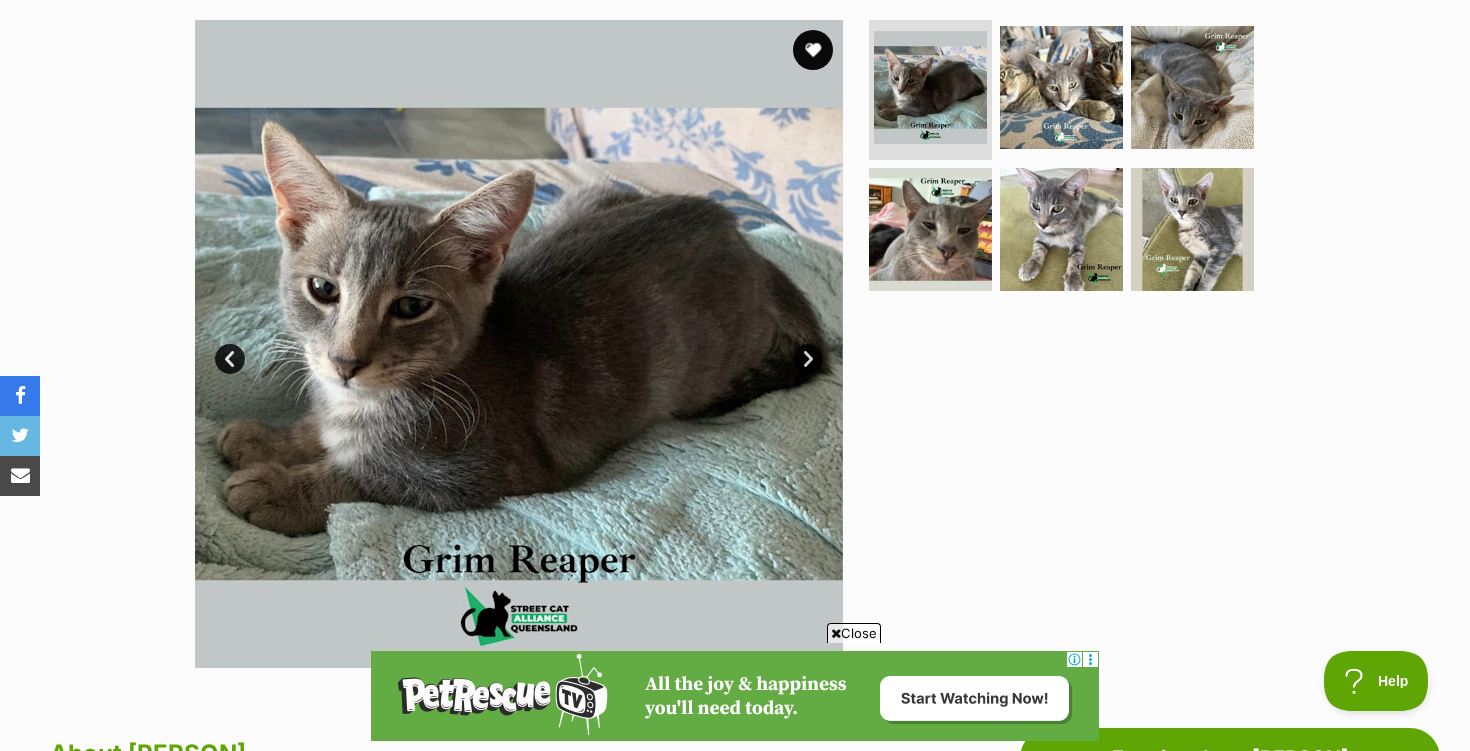 scroll, scrollTop: 0, scrollLeft: 0, axis: both 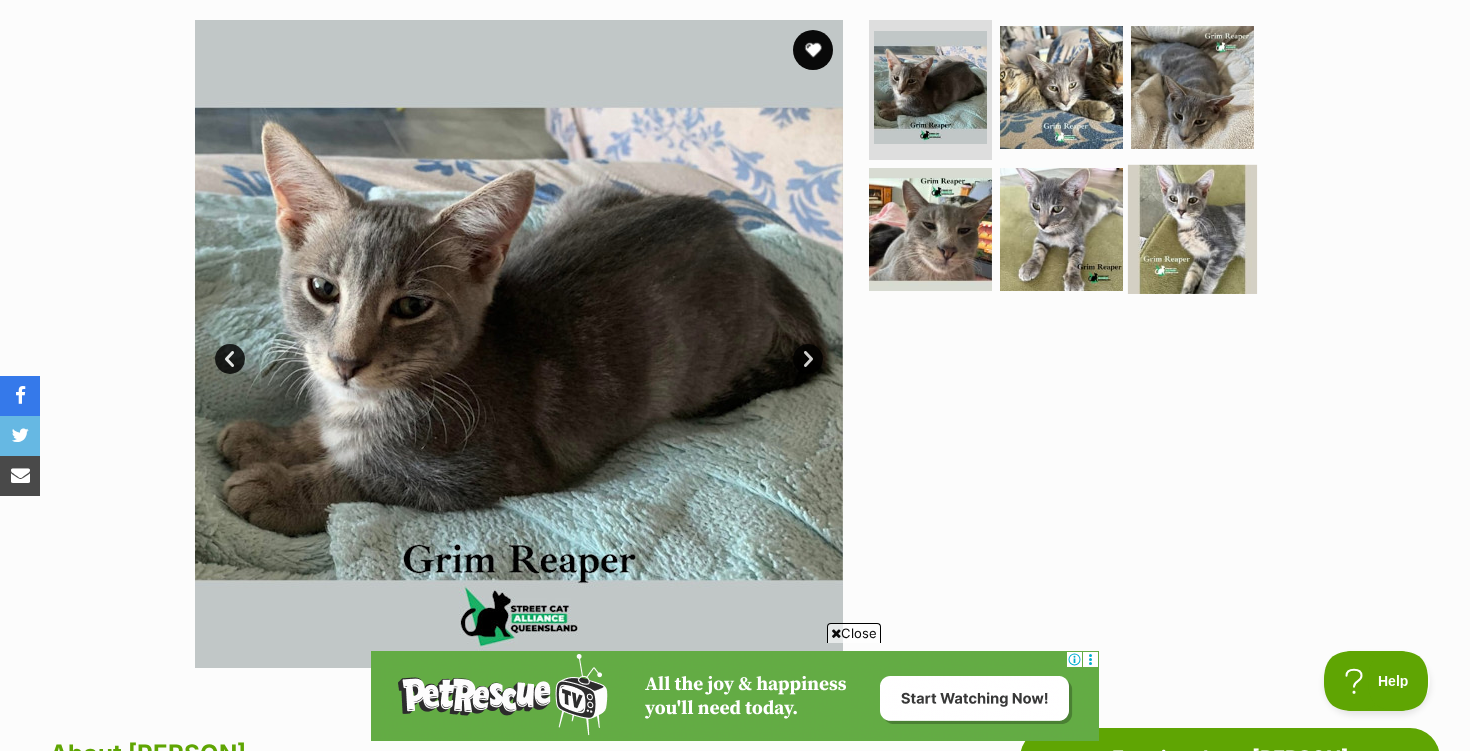 click at bounding box center [1192, 228] 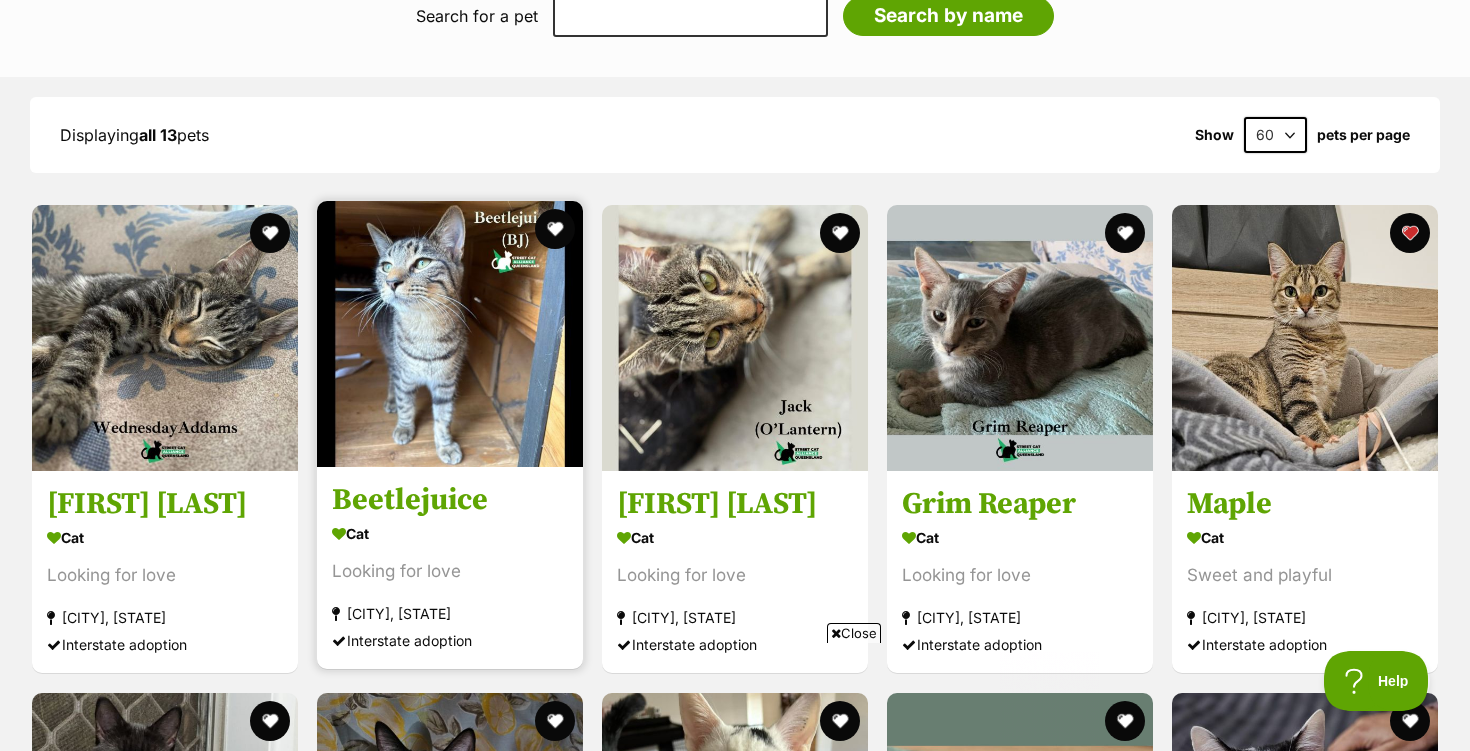 scroll, scrollTop: 0, scrollLeft: 0, axis: both 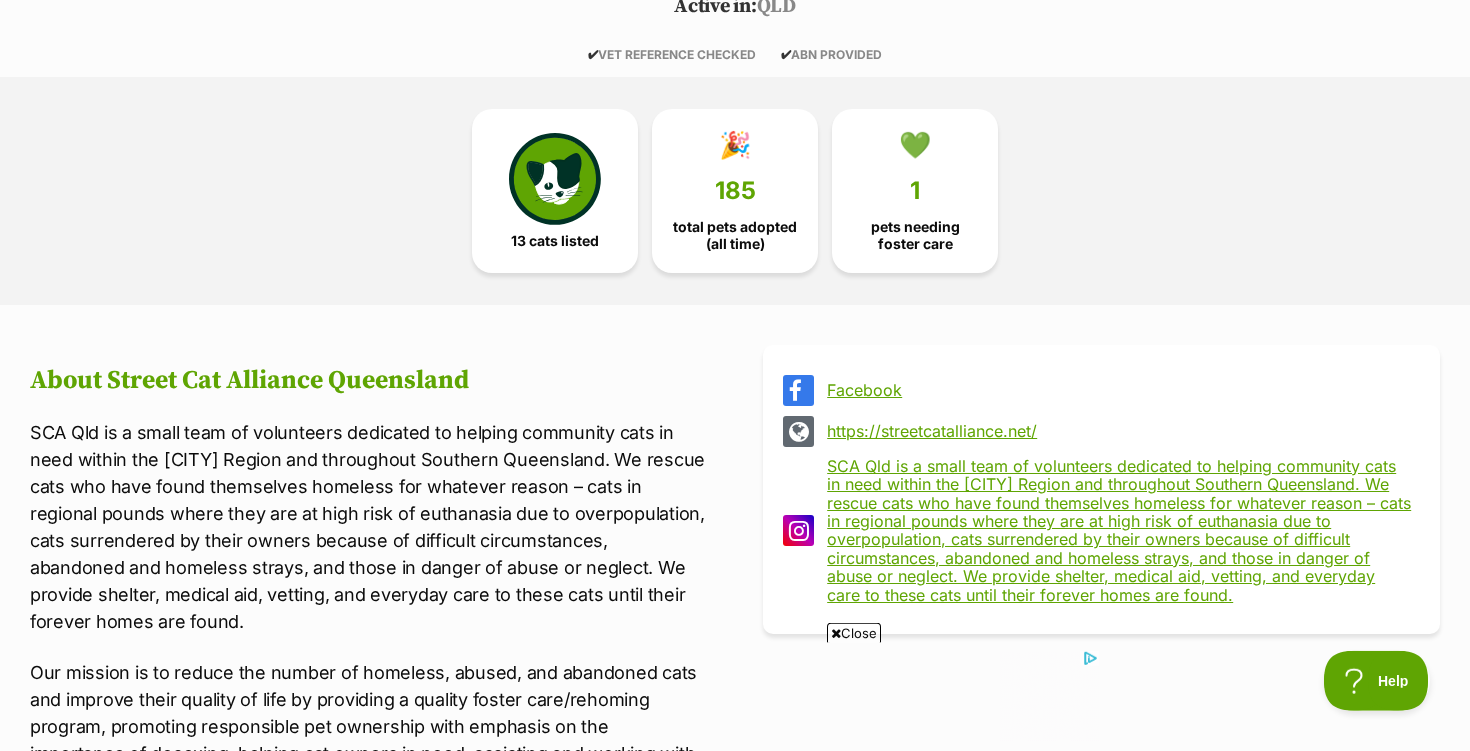 click on "13 cats listed
🎉
185
total pets adopted (all time)
💚
1
pets needing foster care" at bounding box center (735, 191) 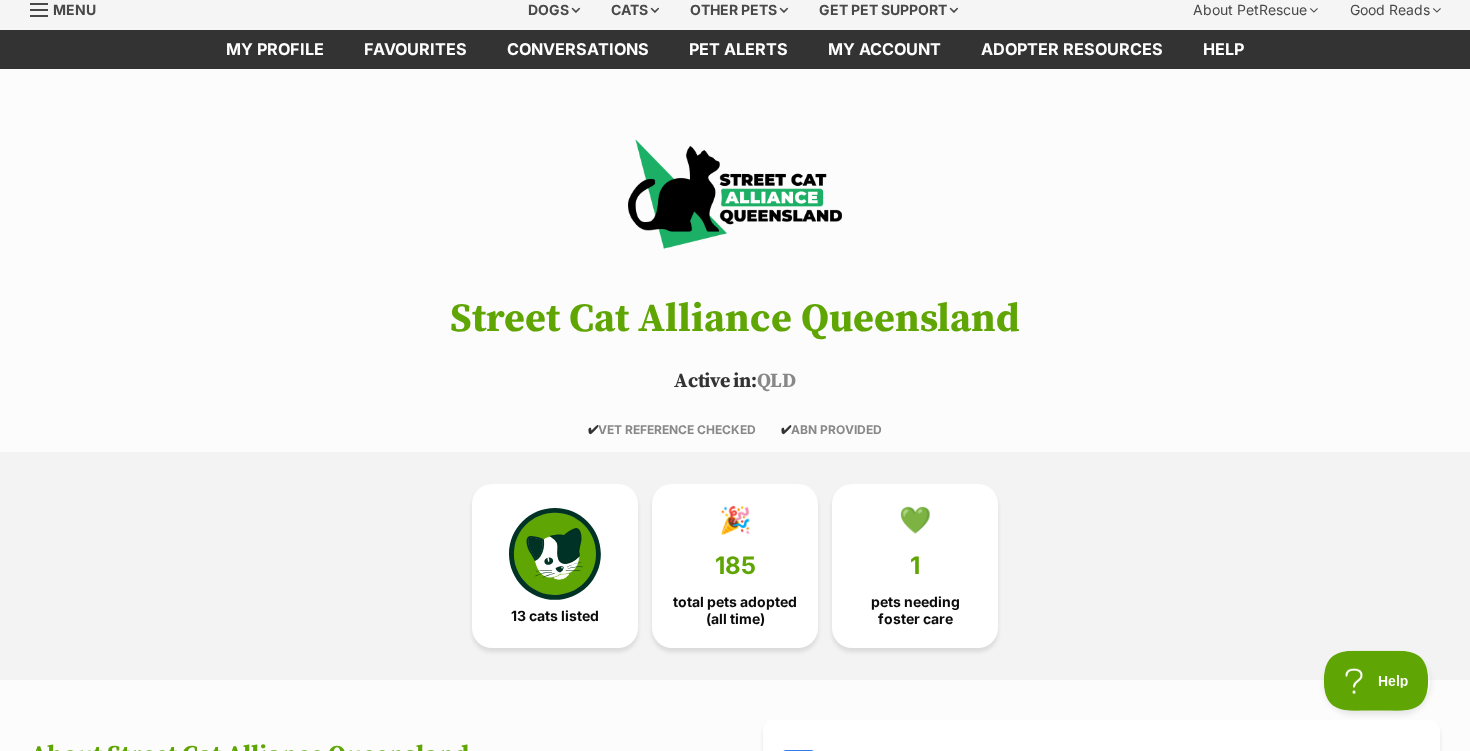 scroll, scrollTop: 0, scrollLeft: 0, axis: both 